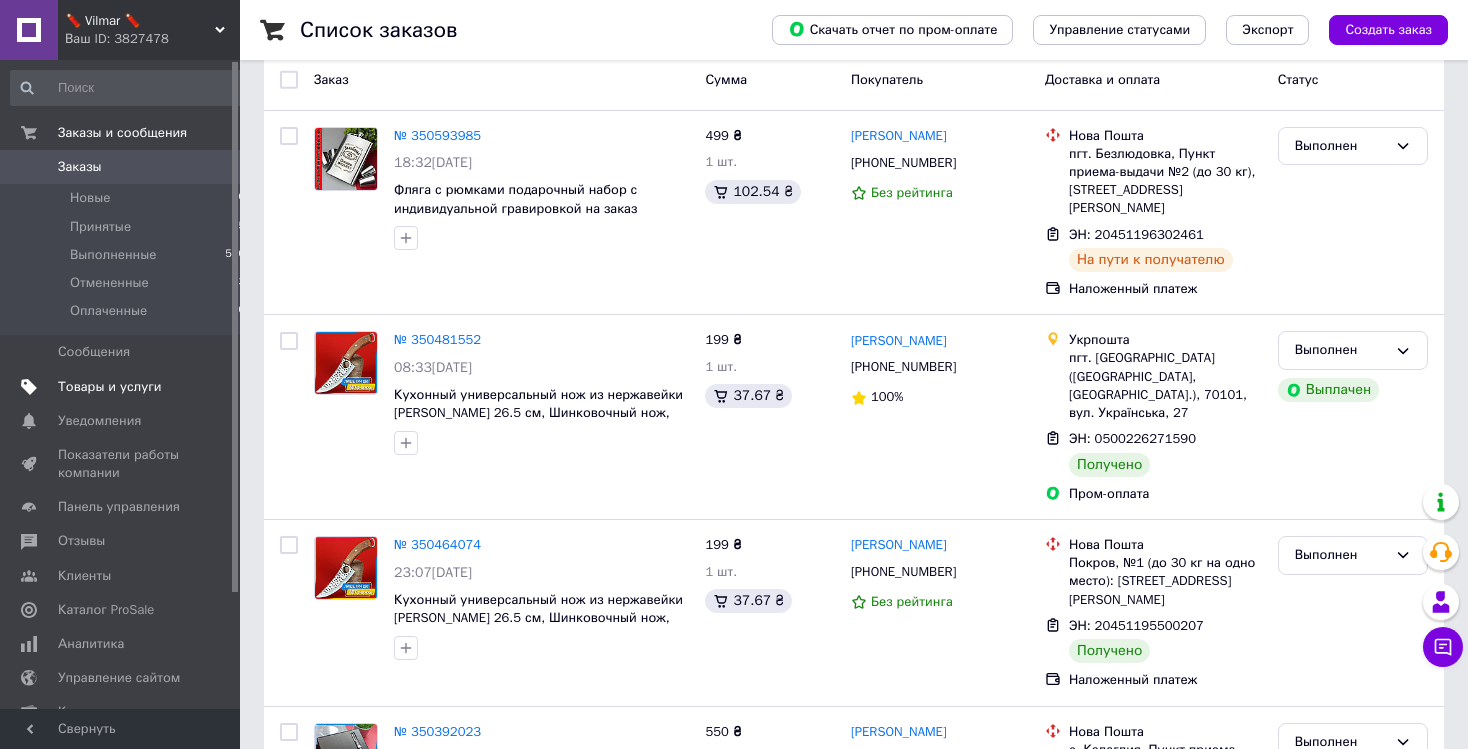scroll, scrollTop: 106, scrollLeft: 0, axis: vertical 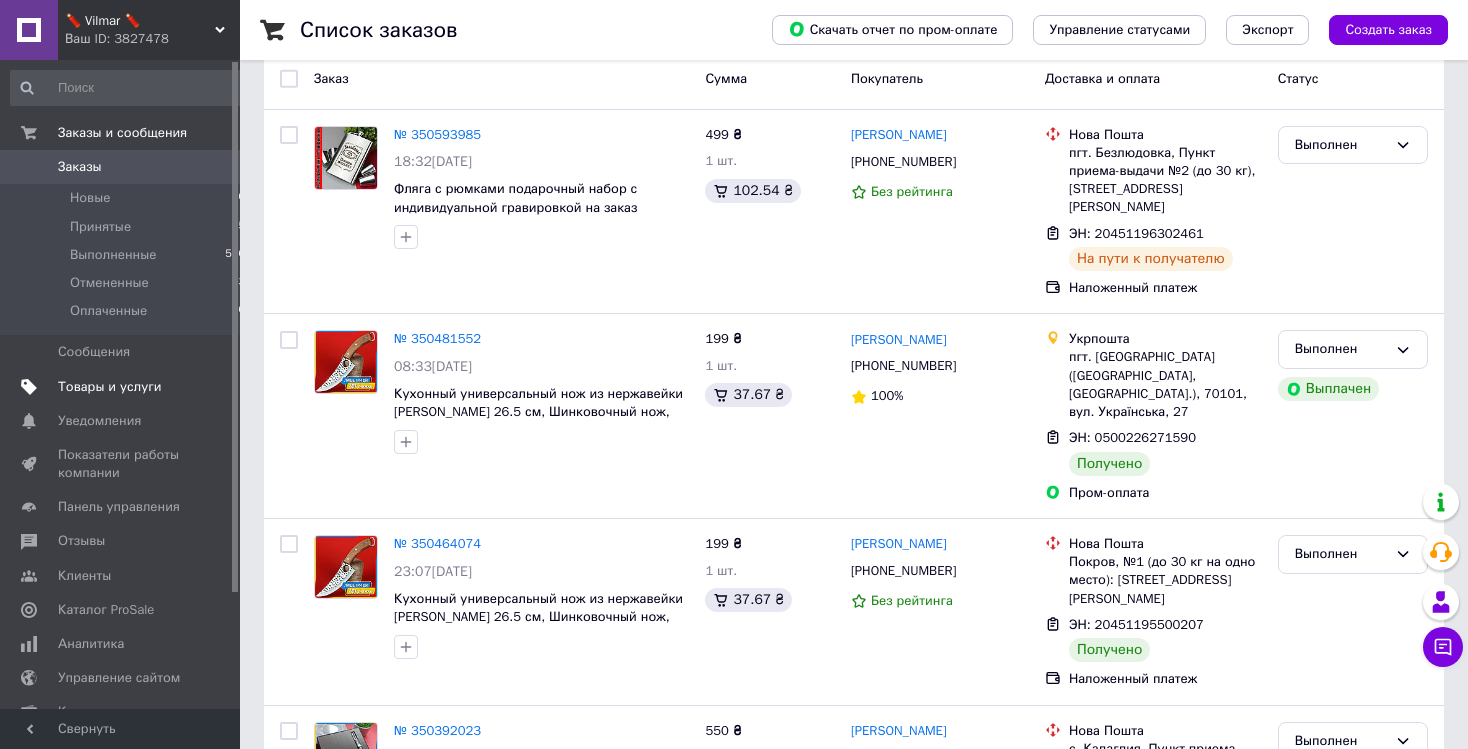 click on "Товары и услуги" at bounding box center (110, 387) 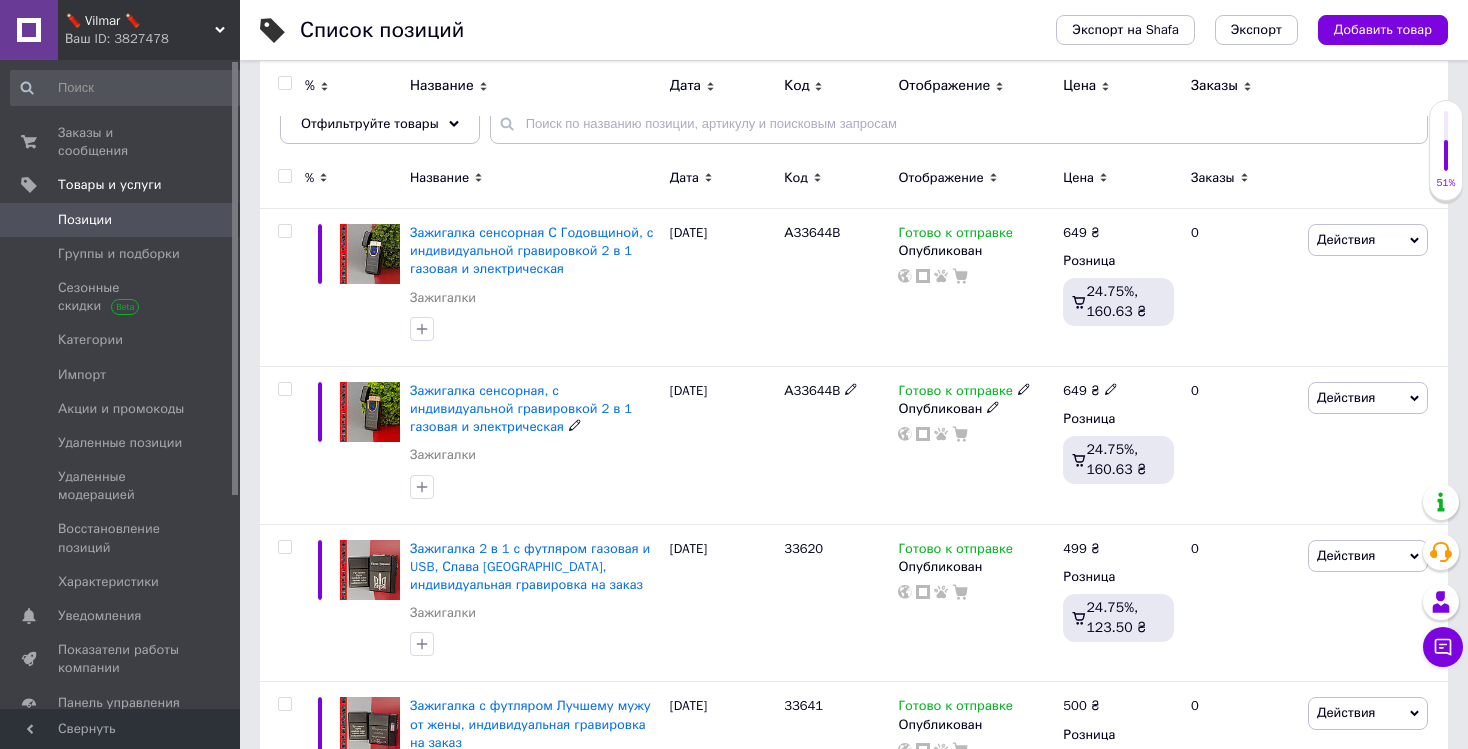 scroll, scrollTop: 0, scrollLeft: 0, axis: both 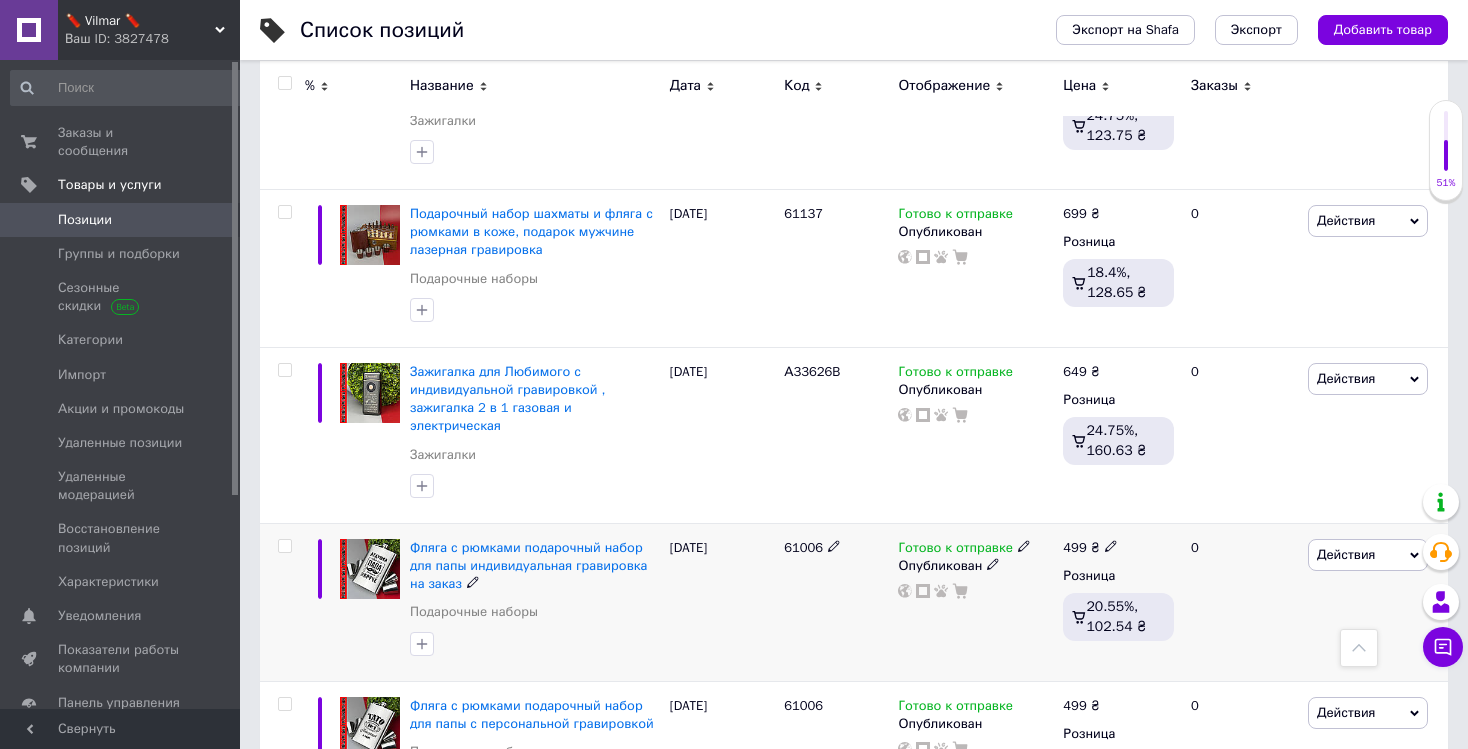 click on "Фляга с рюмками подарочный набор для папы индивидуальная гравировка на заказ" at bounding box center (535, 566) 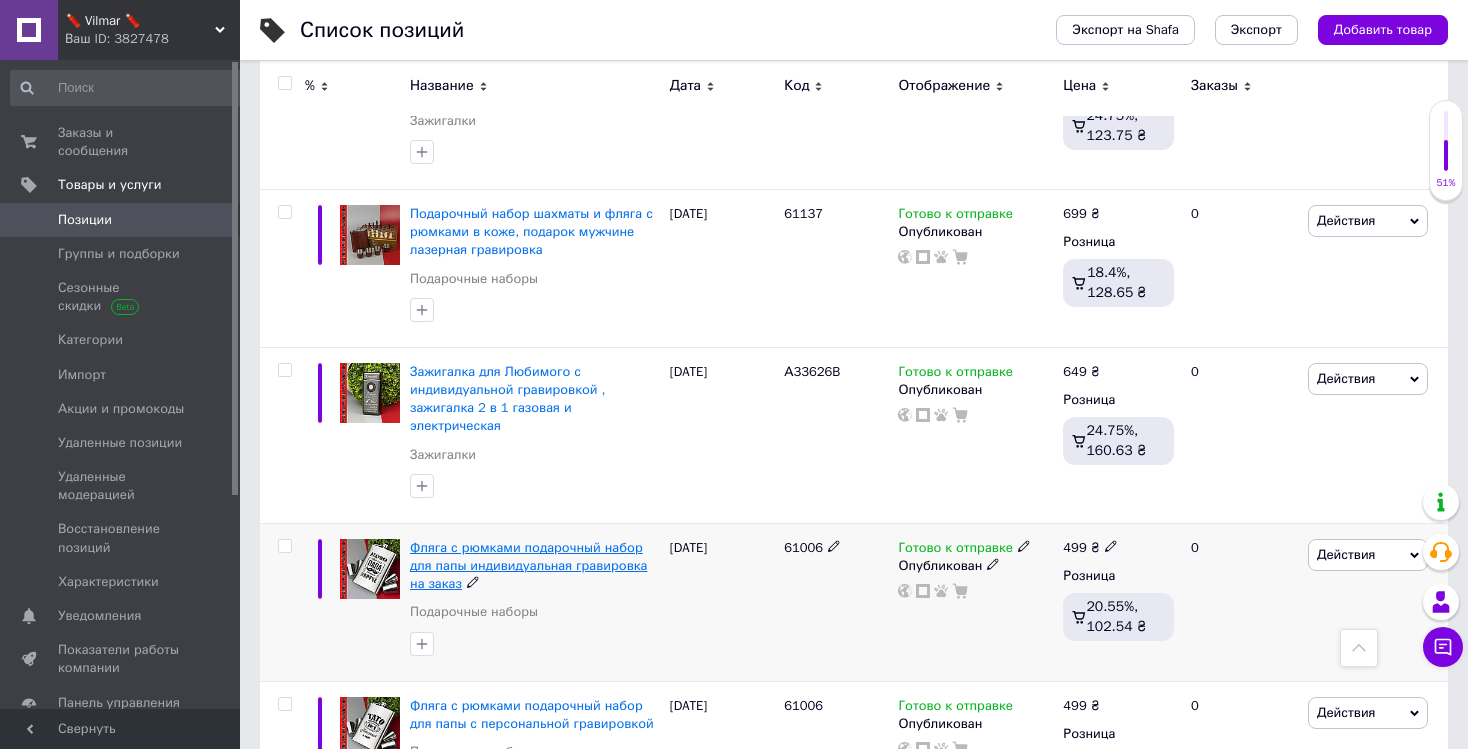 click on "Фляга с рюмками подарочный набор для папы индивидуальная гравировка на заказ" at bounding box center [529, 565] 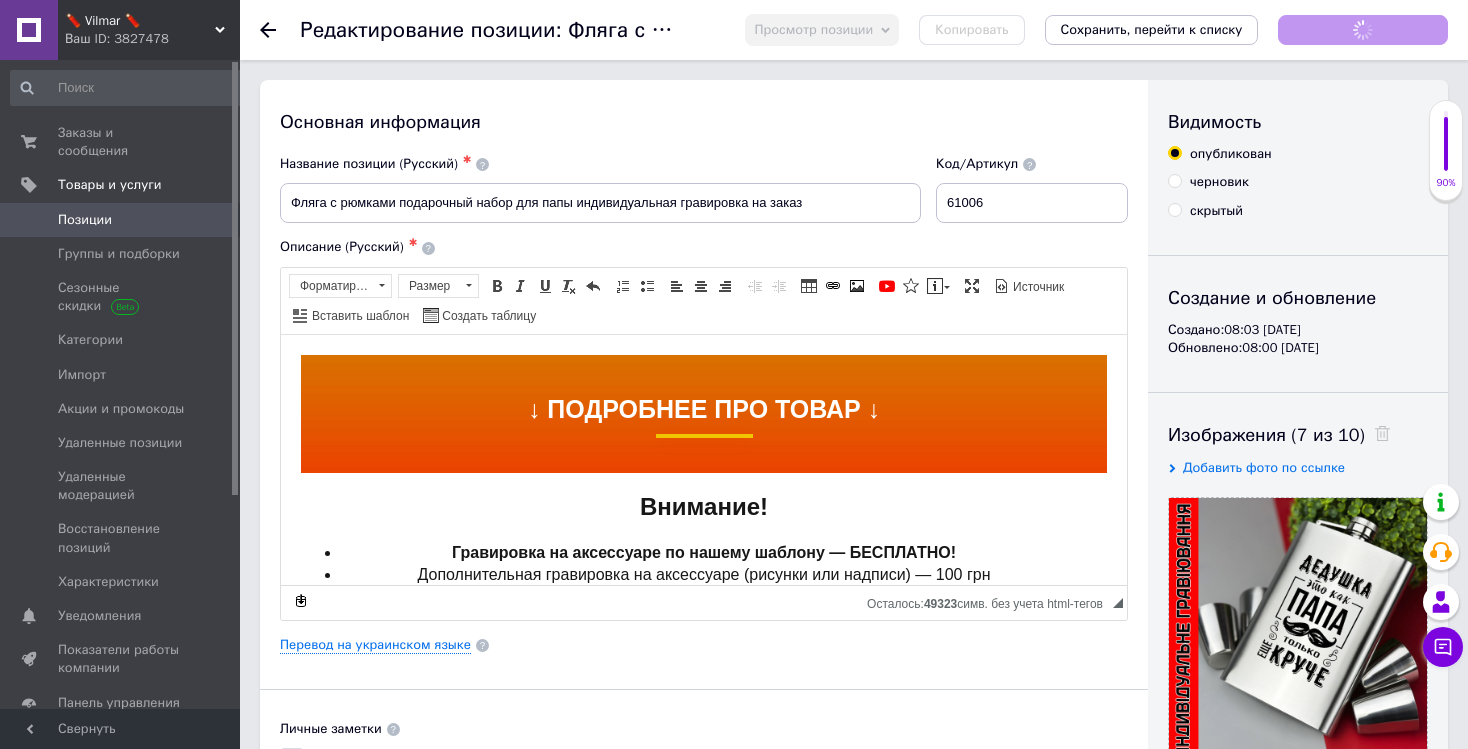 scroll, scrollTop: 0, scrollLeft: 0, axis: both 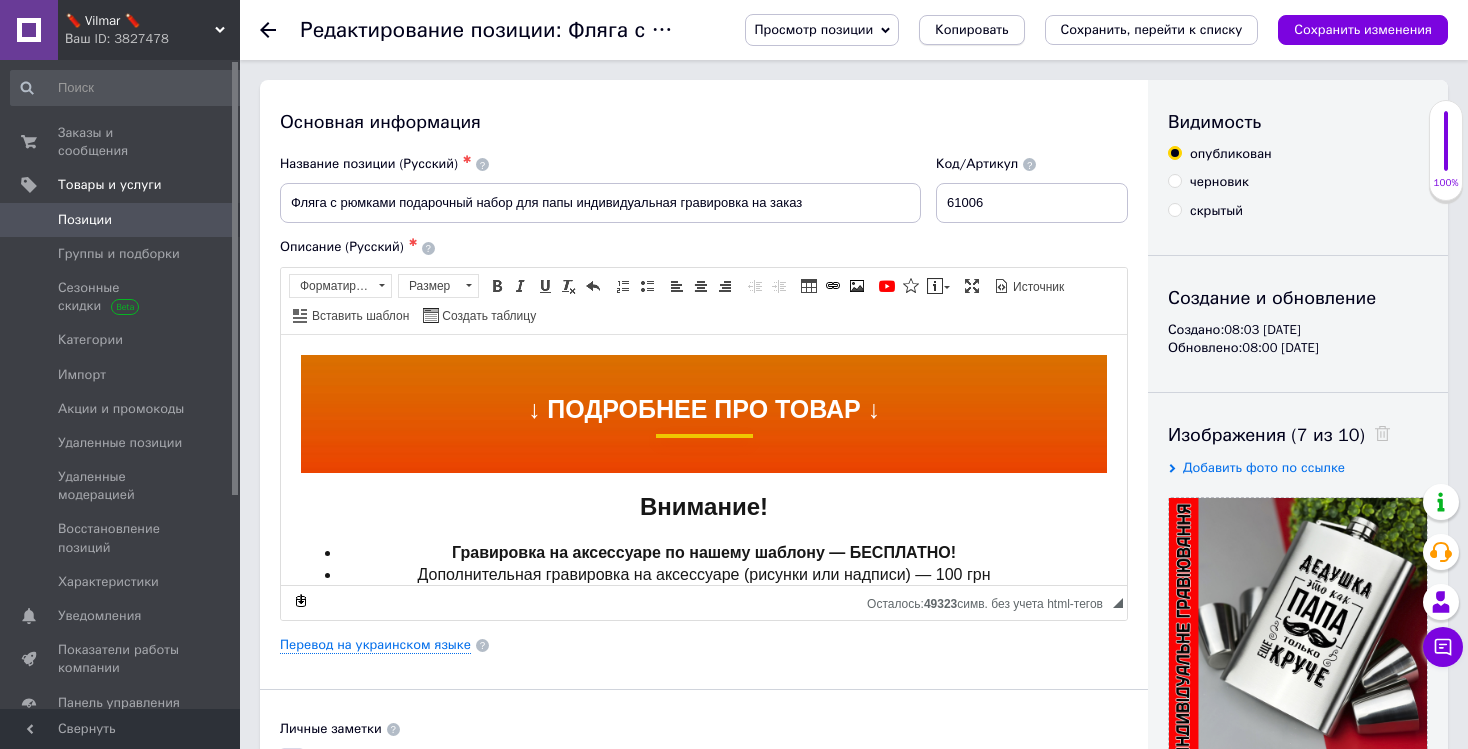 click on "Копировать" at bounding box center (971, 30) 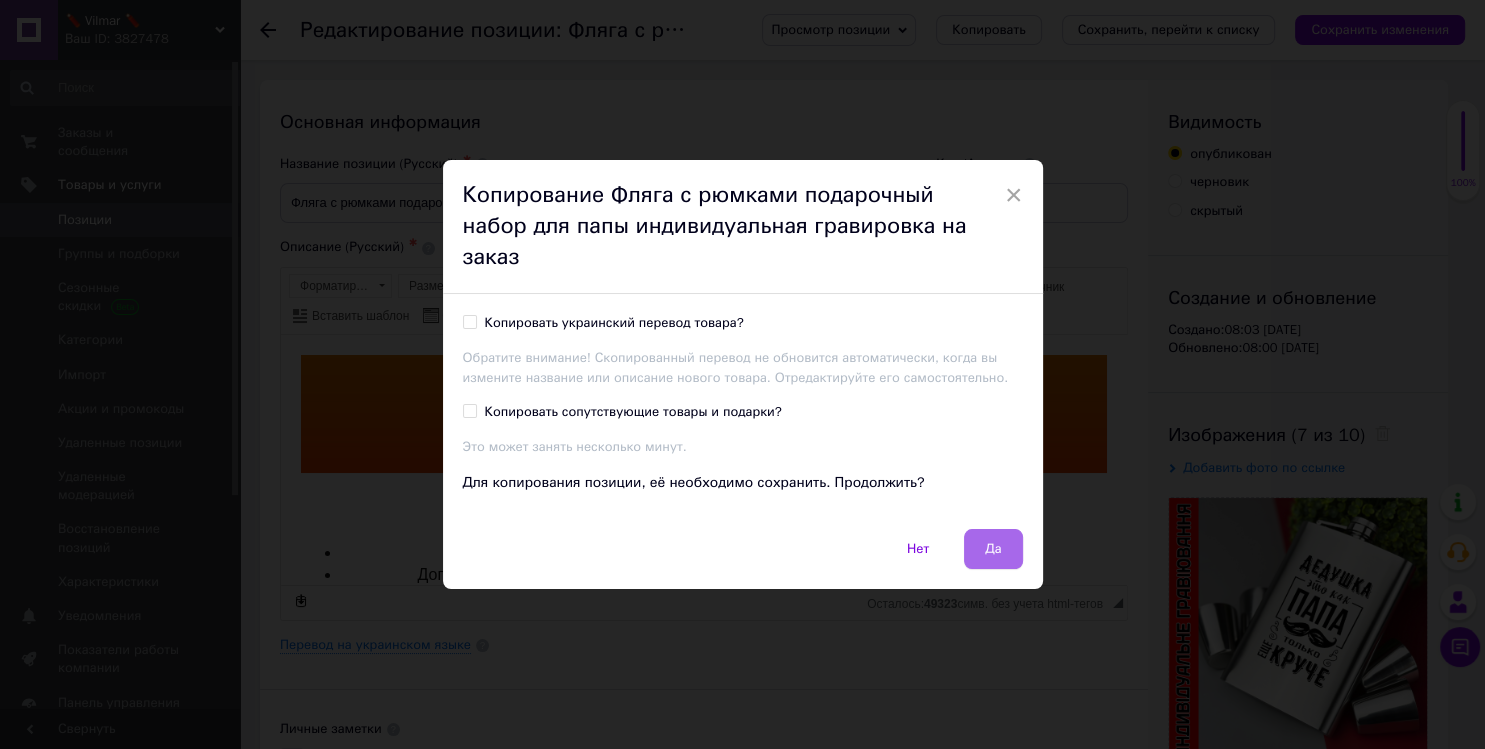 click on "Да" at bounding box center [993, 549] 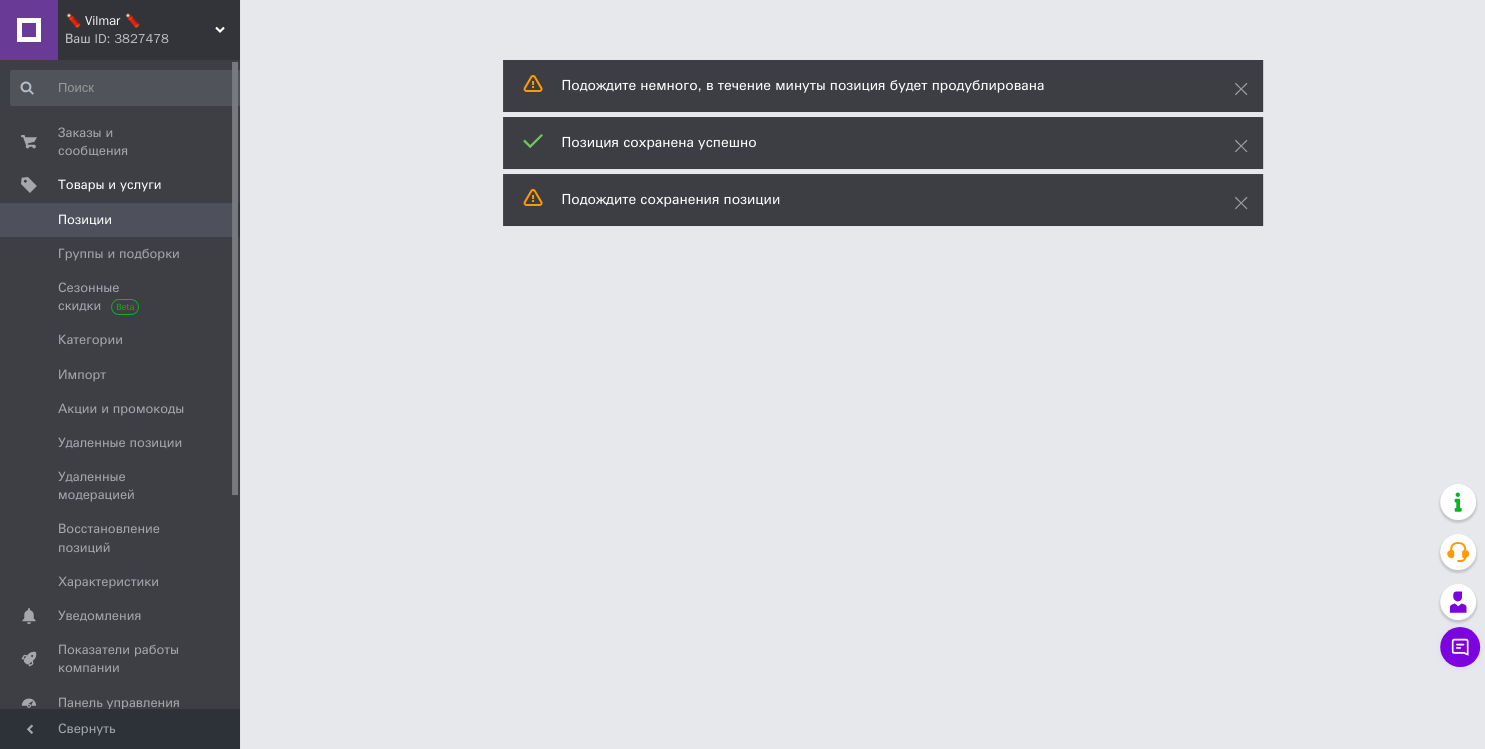 click on "Позиции" at bounding box center [85, 220] 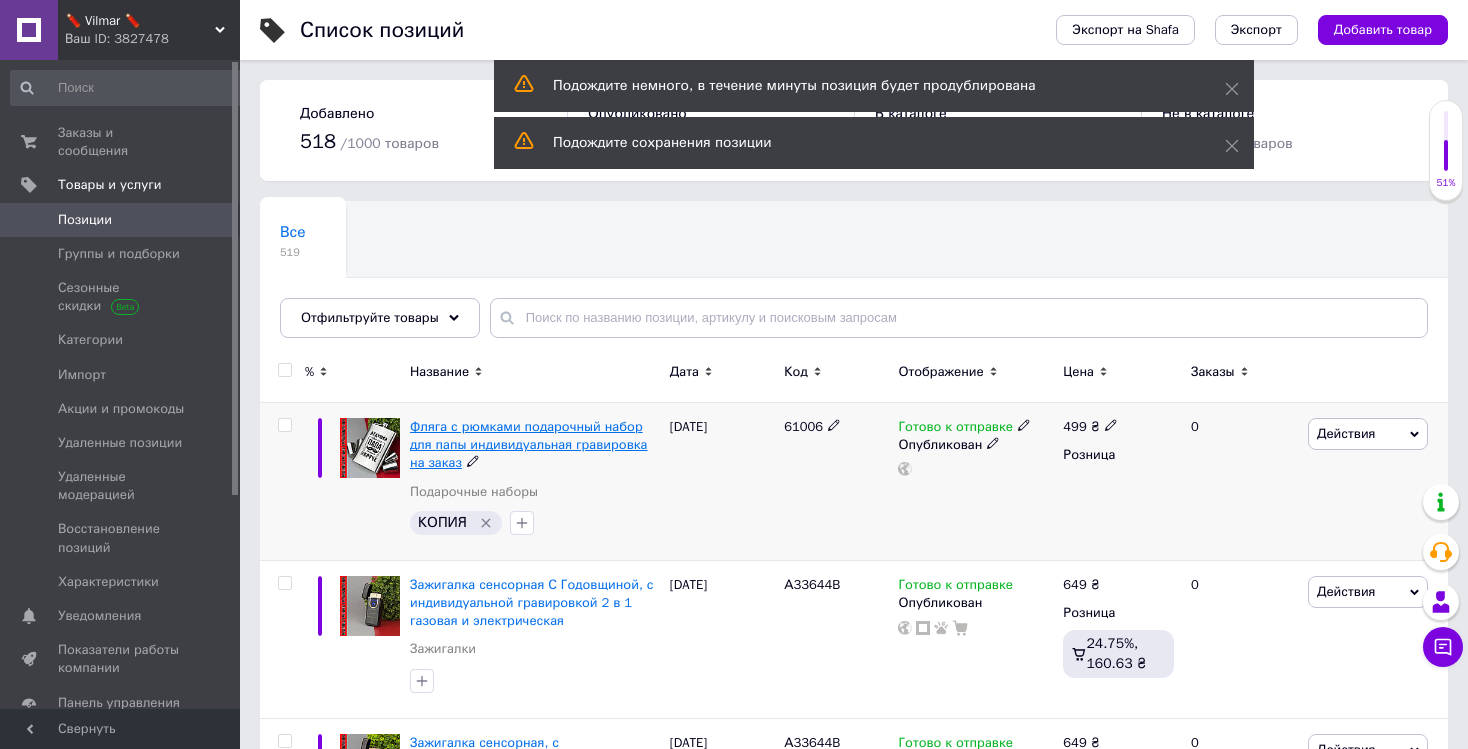 click on "Фляга с рюмками подарочный набор для папы индивидуальная гравировка на заказ" at bounding box center (529, 444) 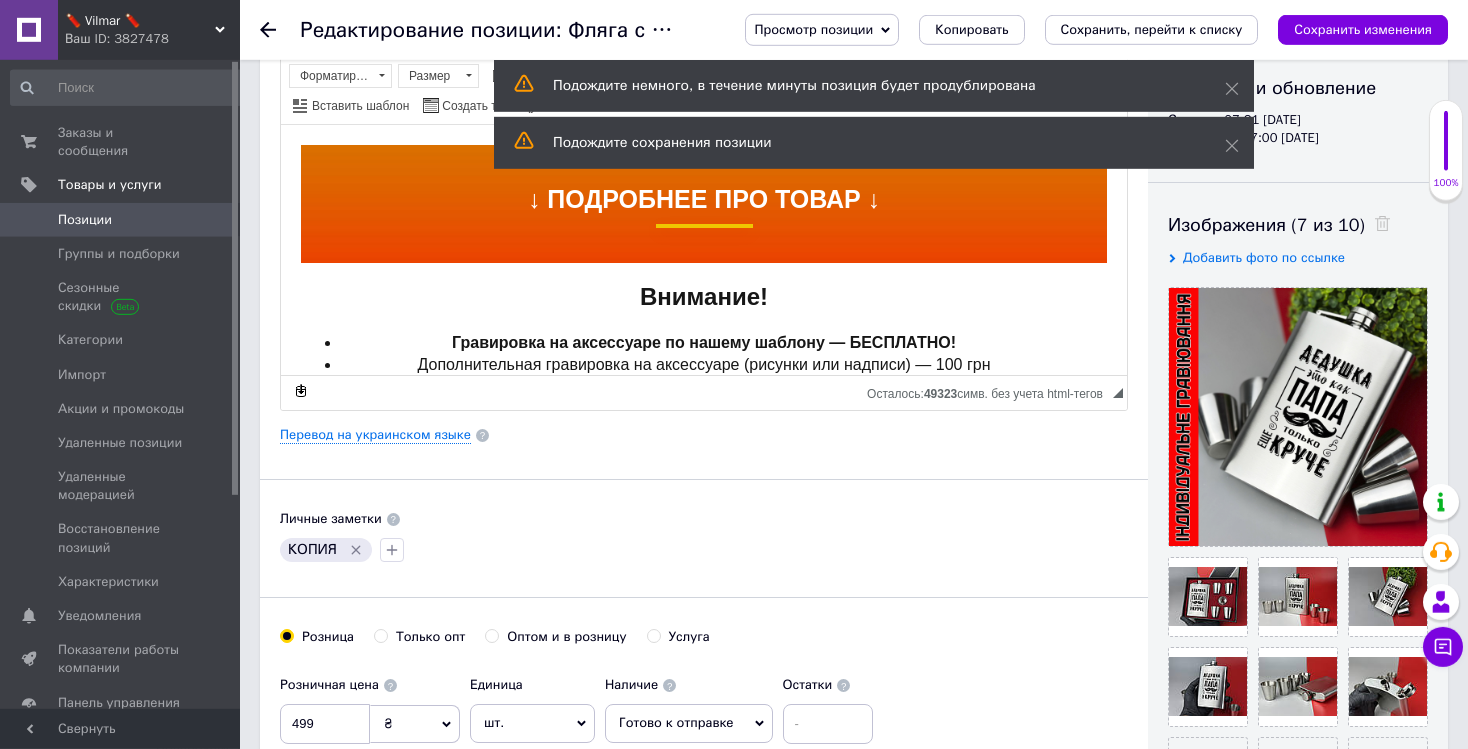 scroll, scrollTop: 211, scrollLeft: 0, axis: vertical 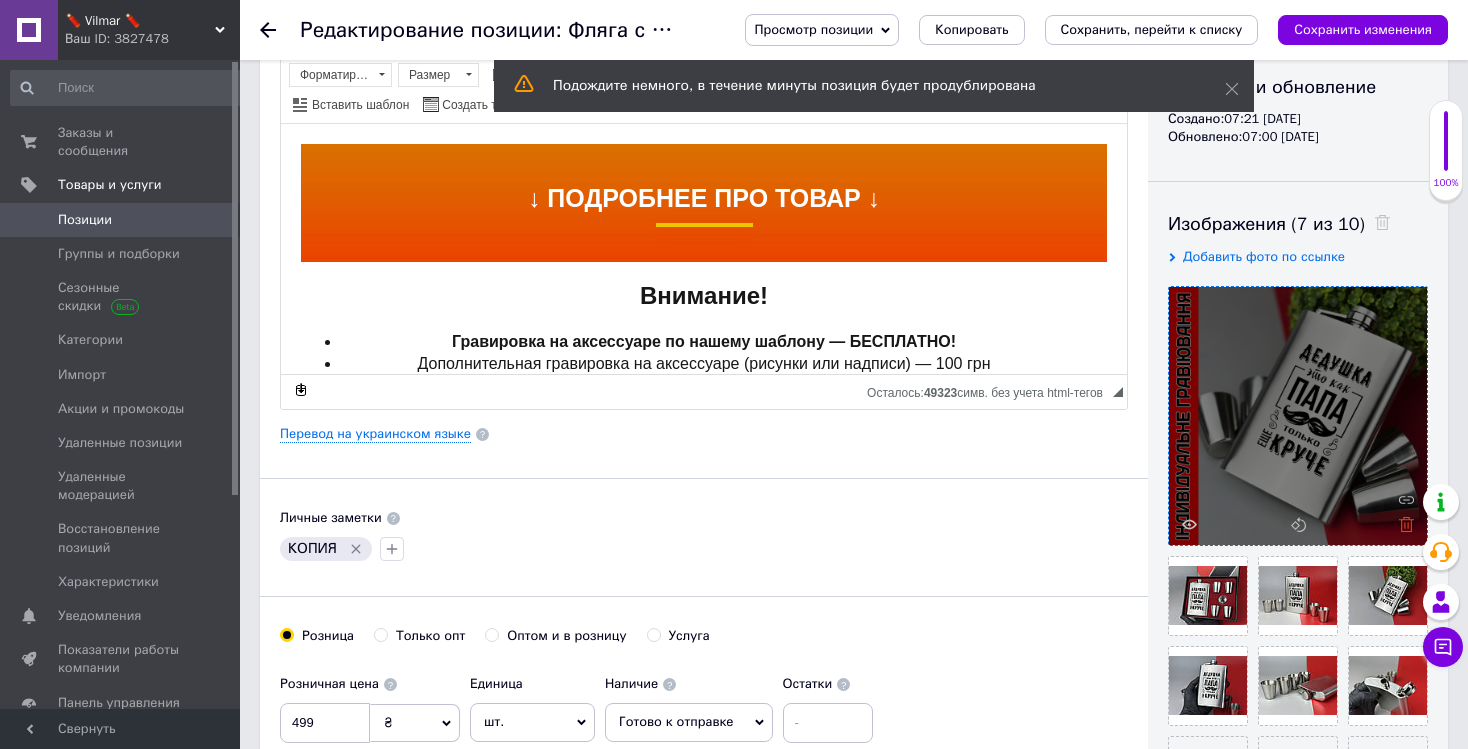 click 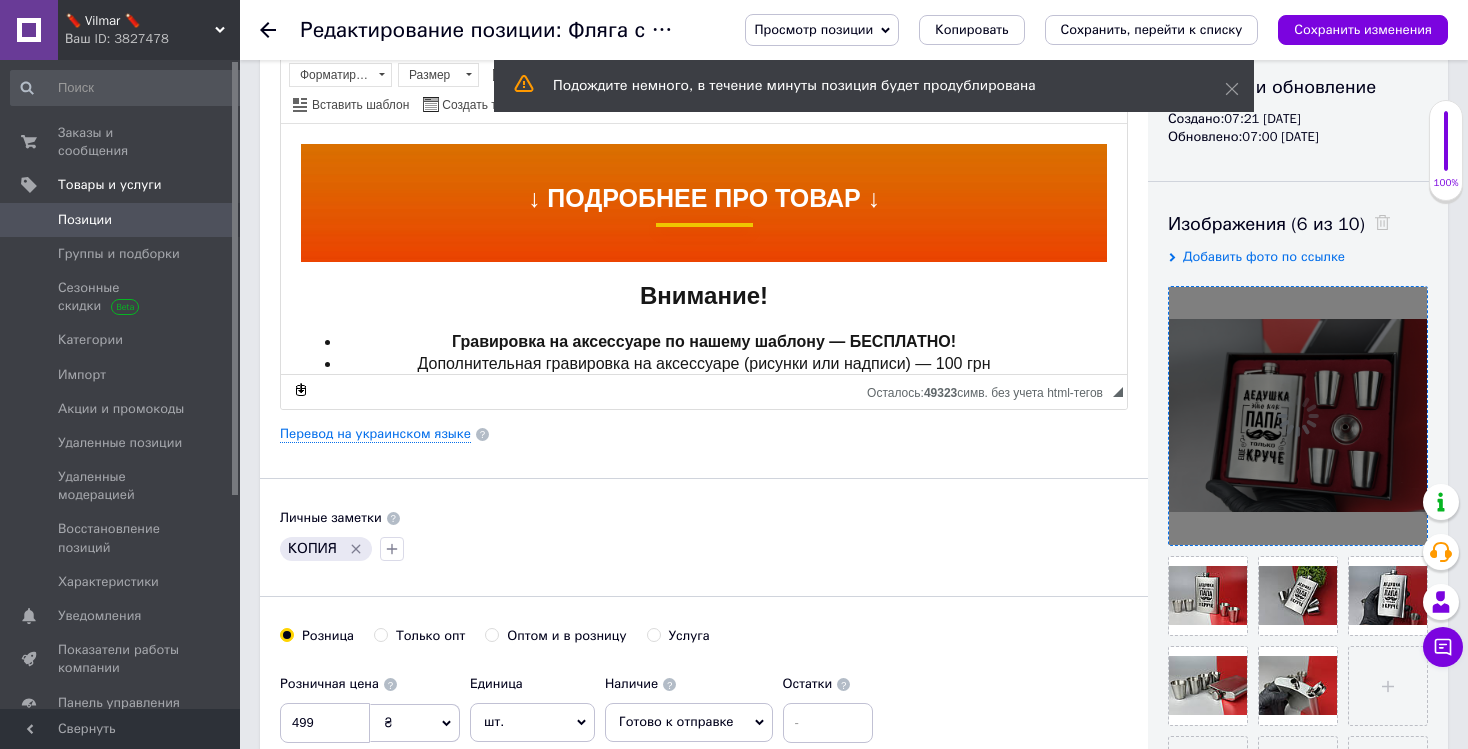click at bounding box center [1298, 416] 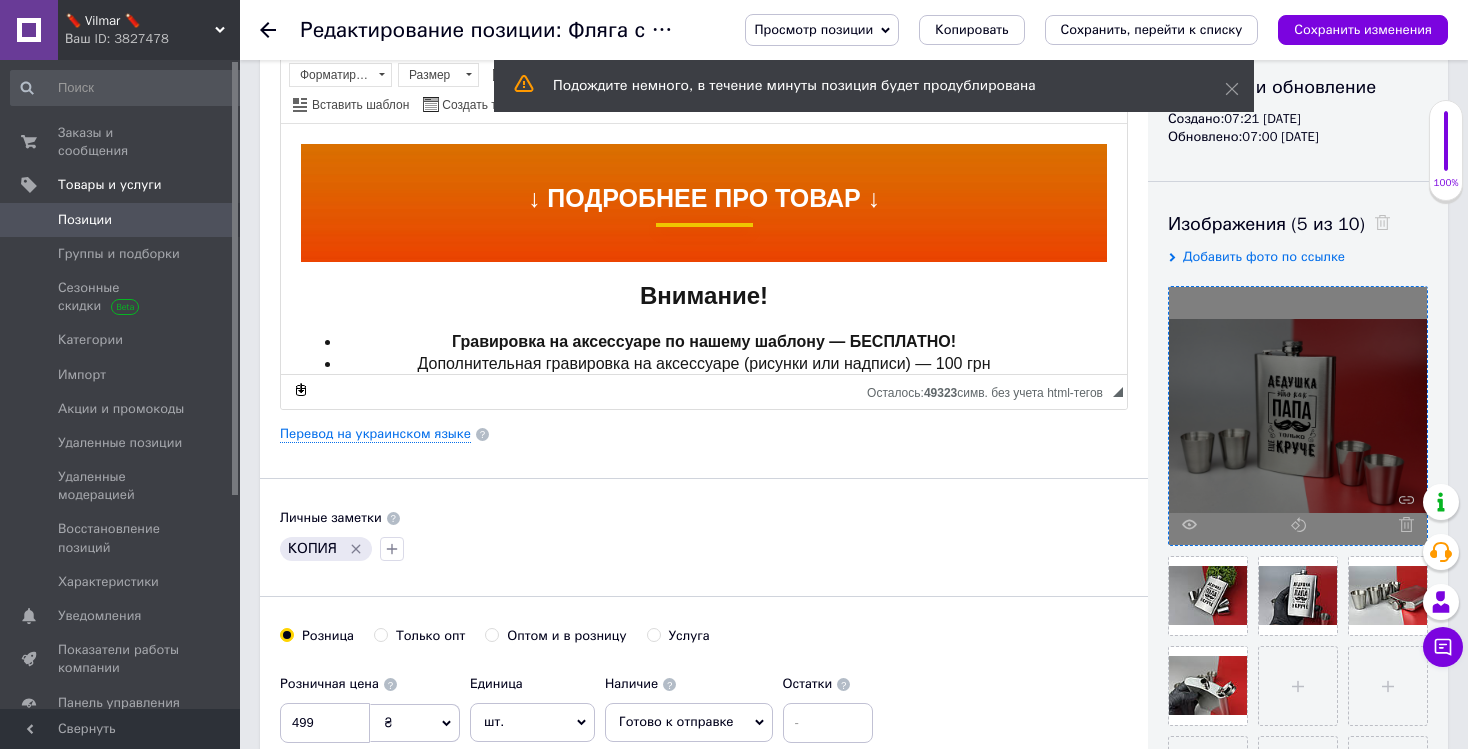 click 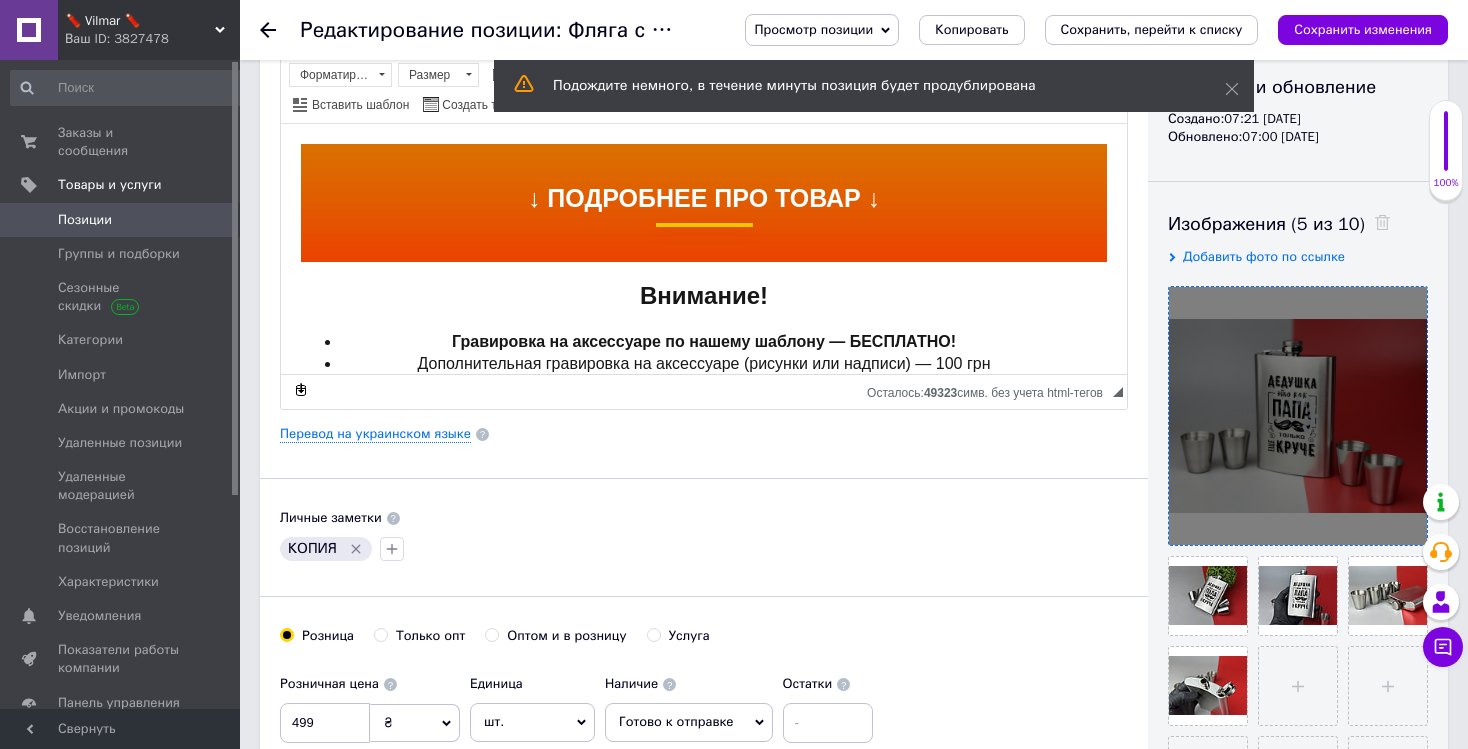 click at bounding box center (1298, 416) 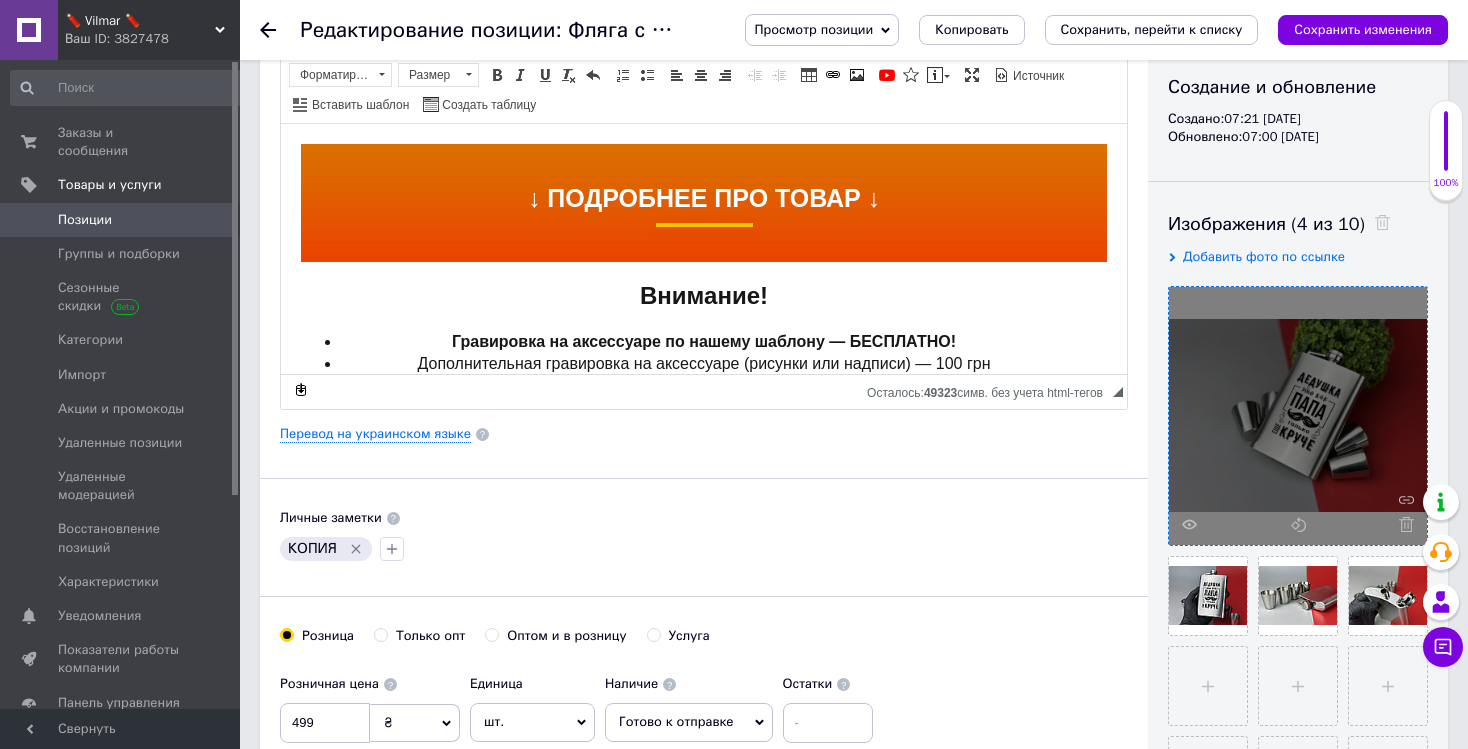click 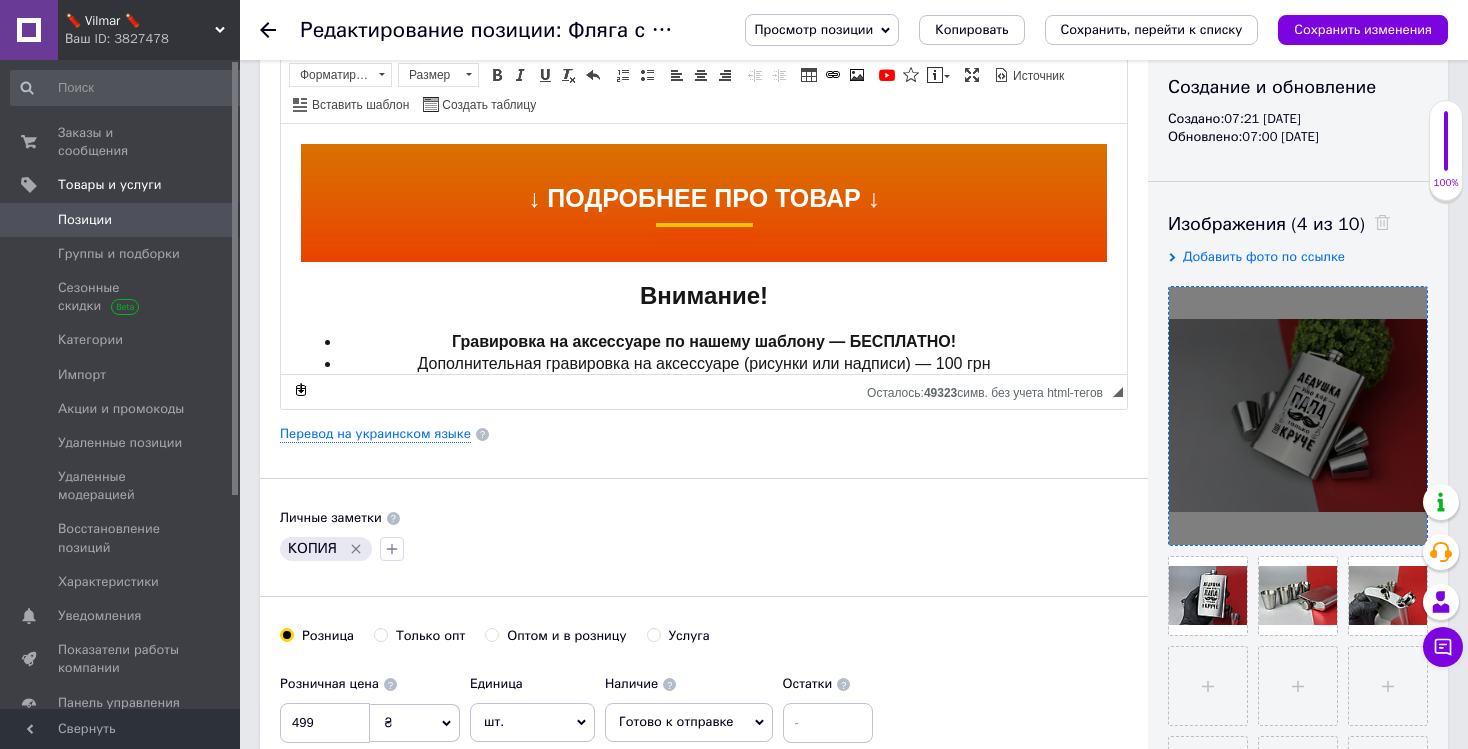 click at bounding box center [1298, 416] 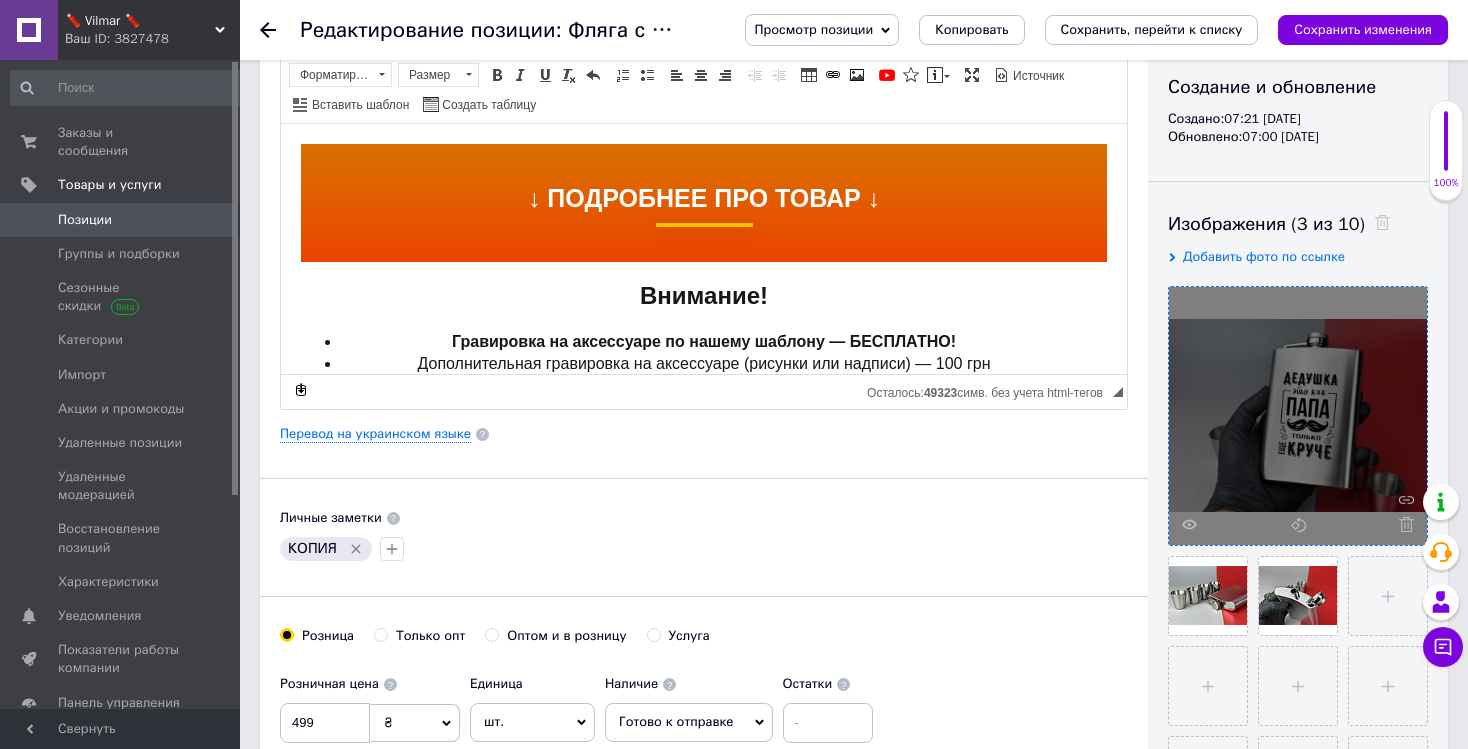 click 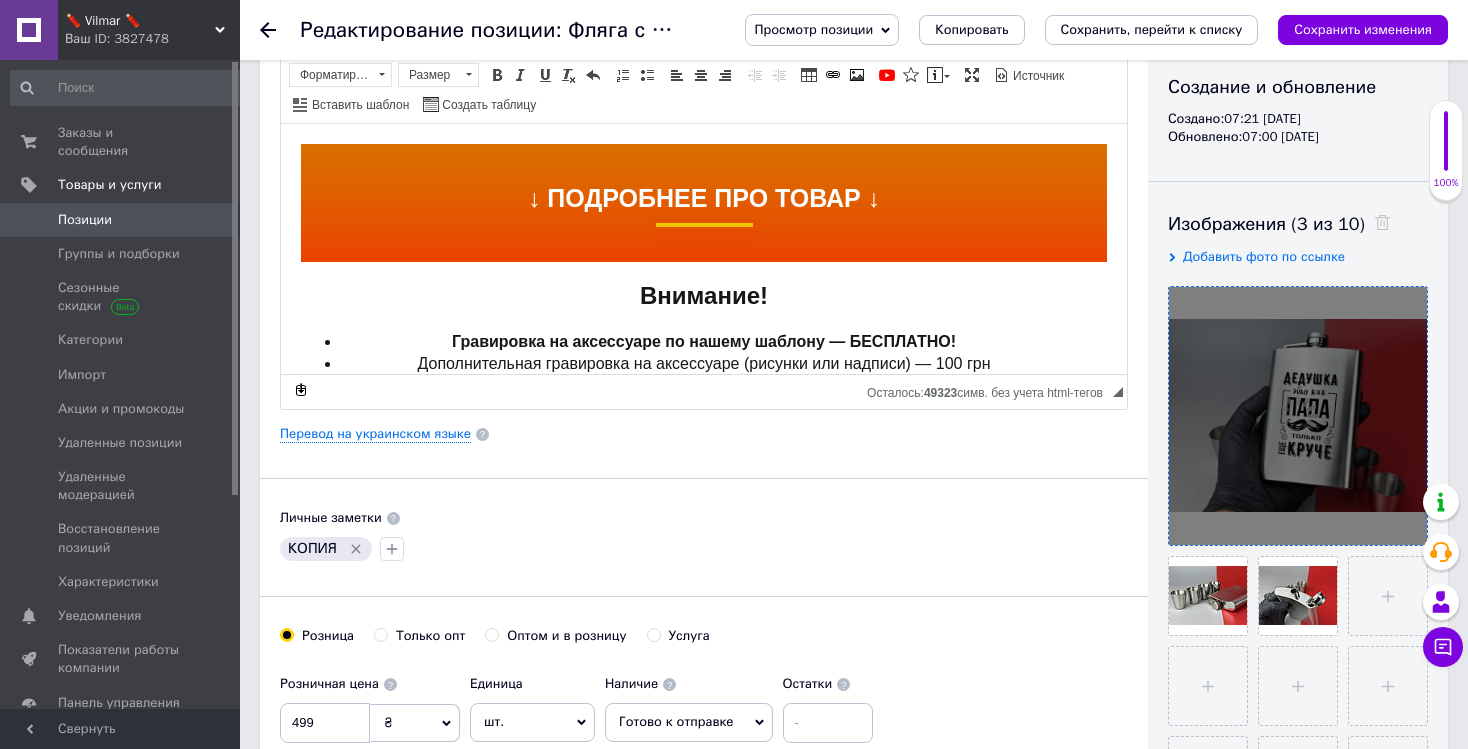 click at bounding box center [1298, 416] 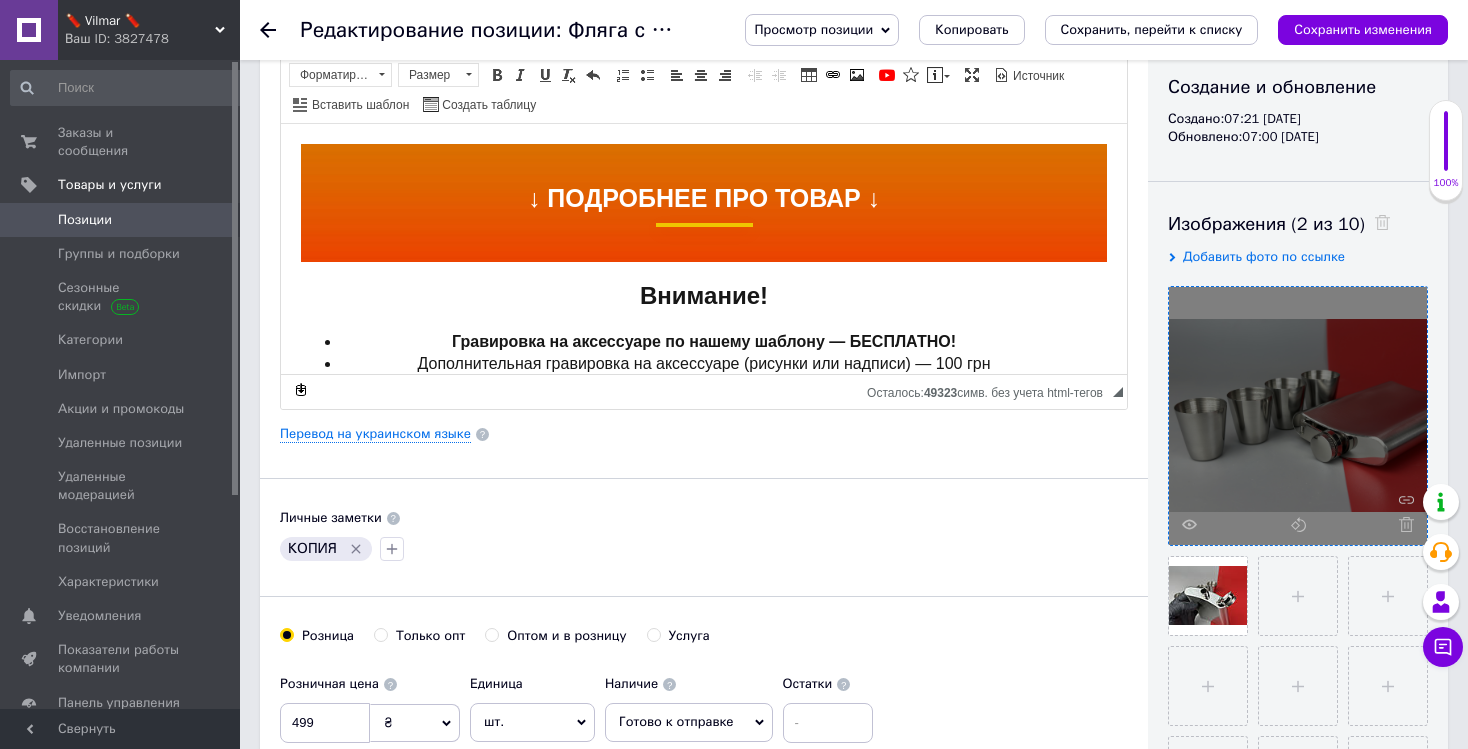 click 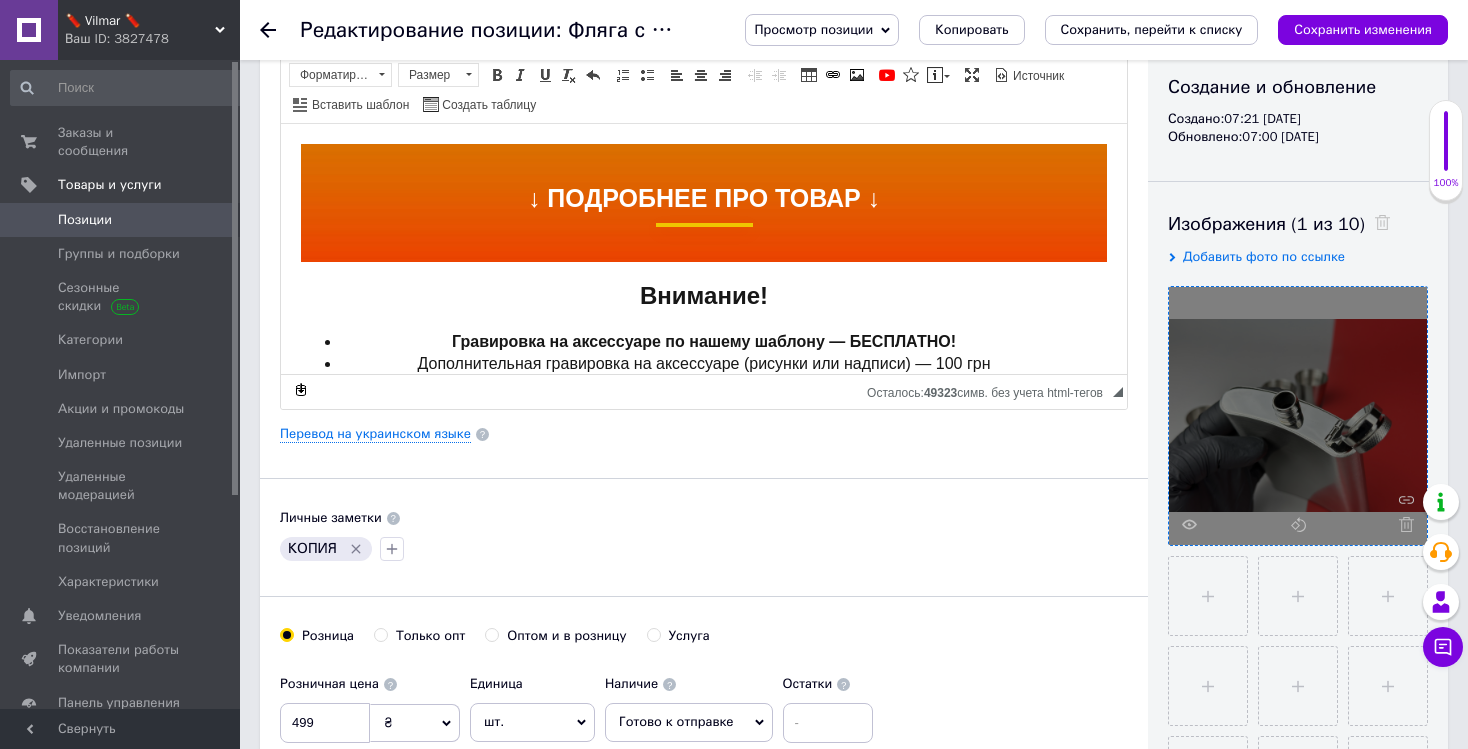 click 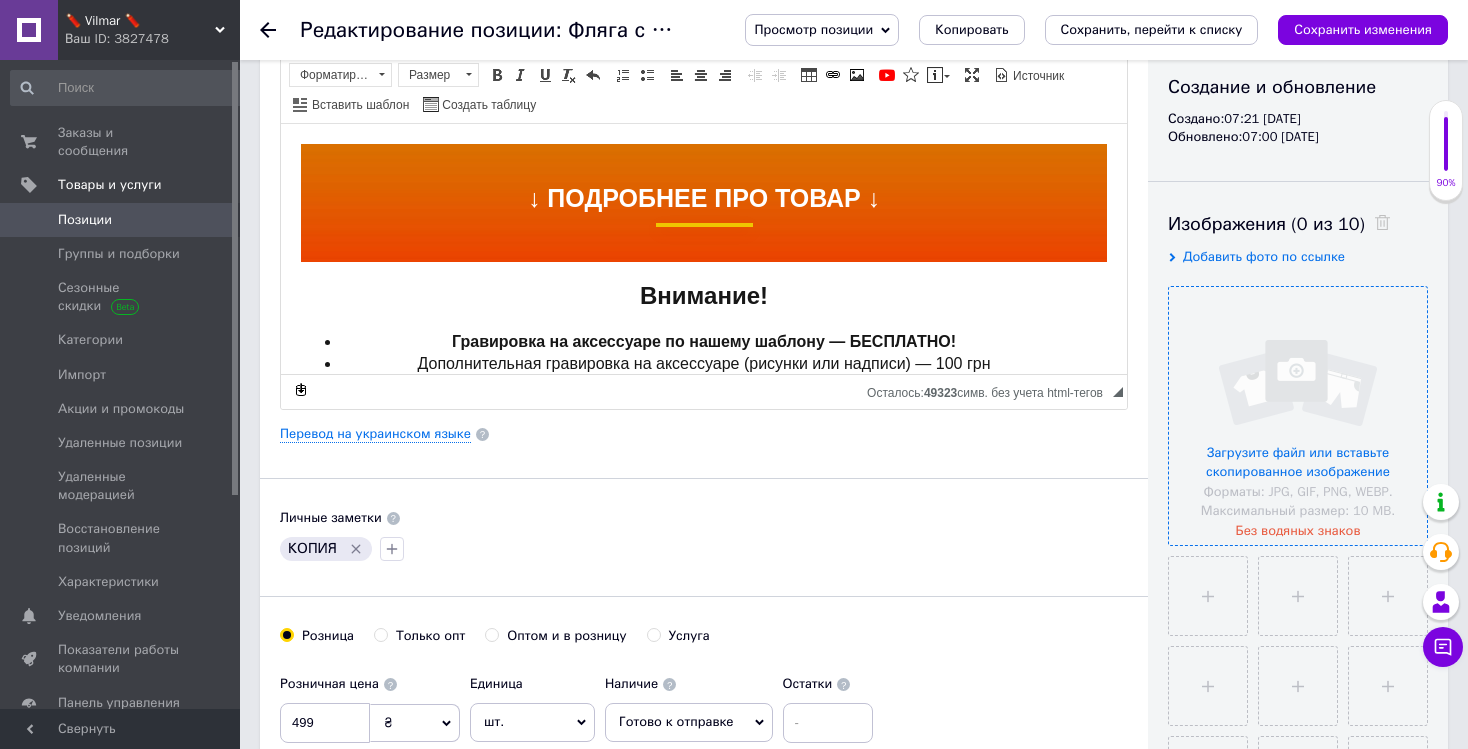 click at bounding box center [1298, 416] 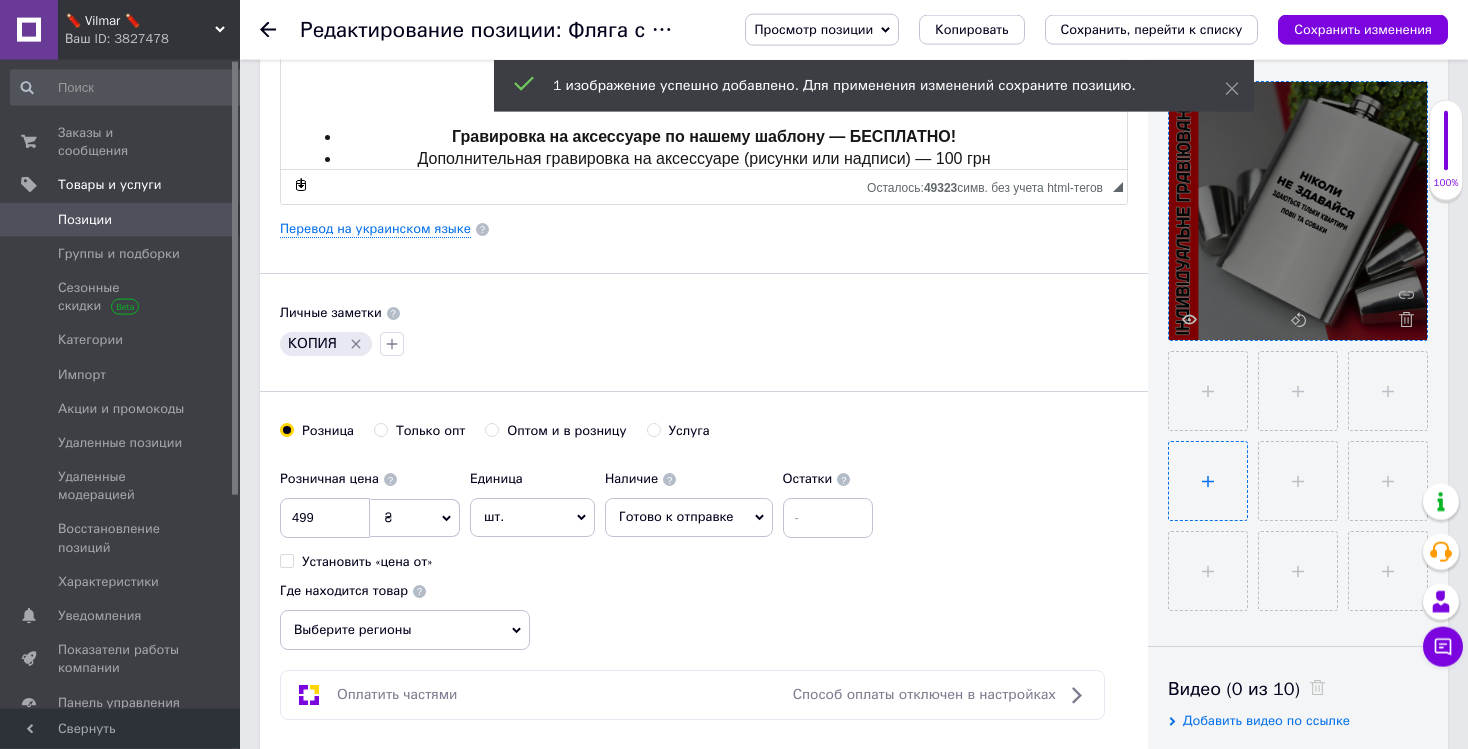 scroll, scrollTop: 422, scrollLeft: 0, axis: vertical 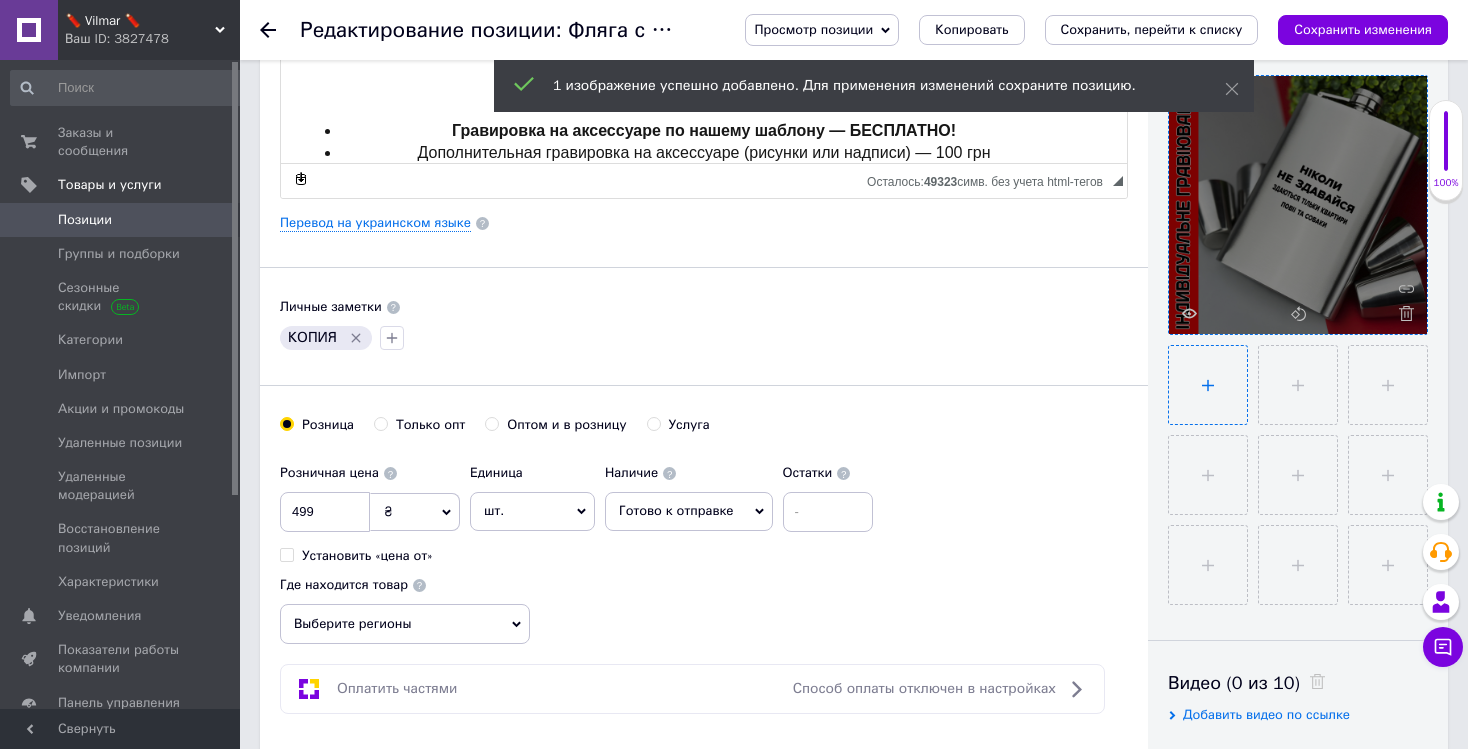 click at bounding box center [1208, 385] 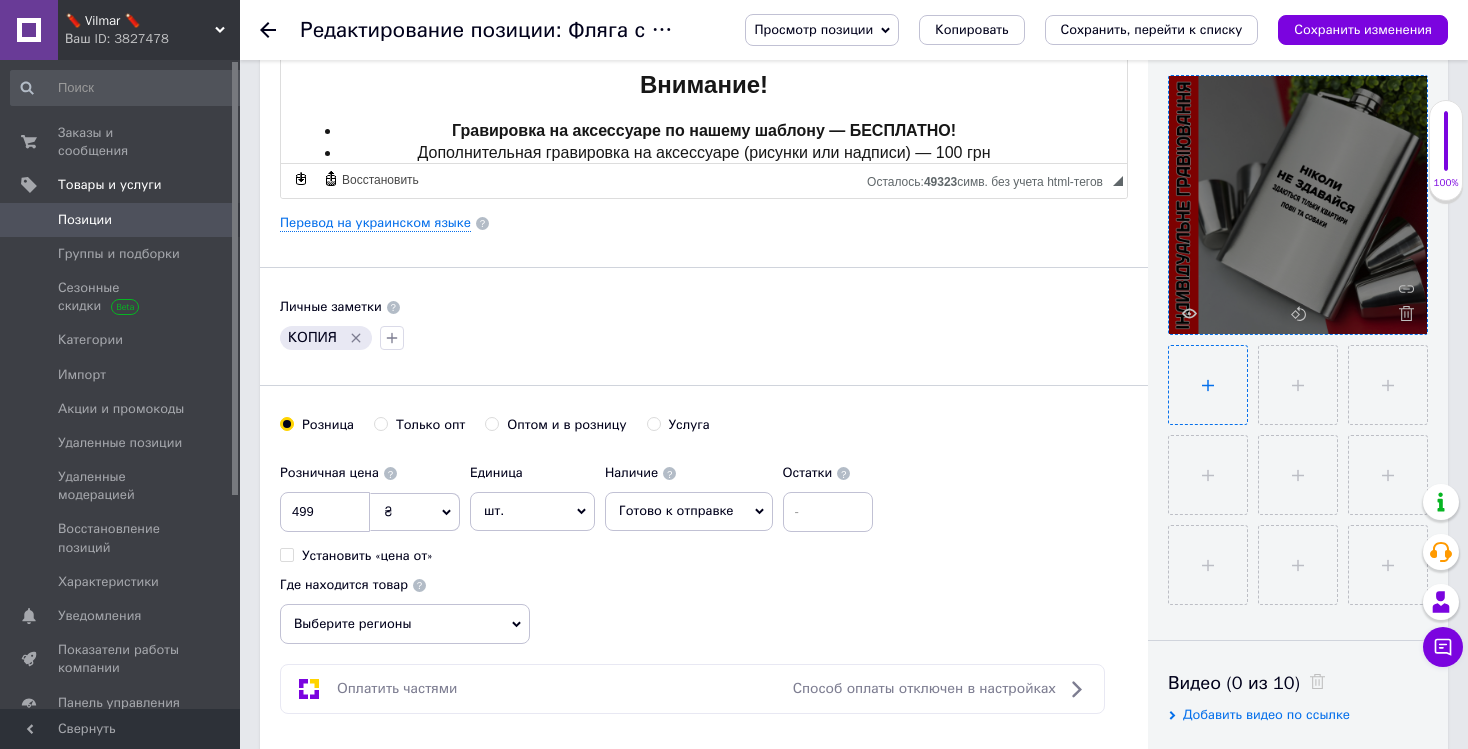 type on "C:\fakepath\IMG_1024.jpg" 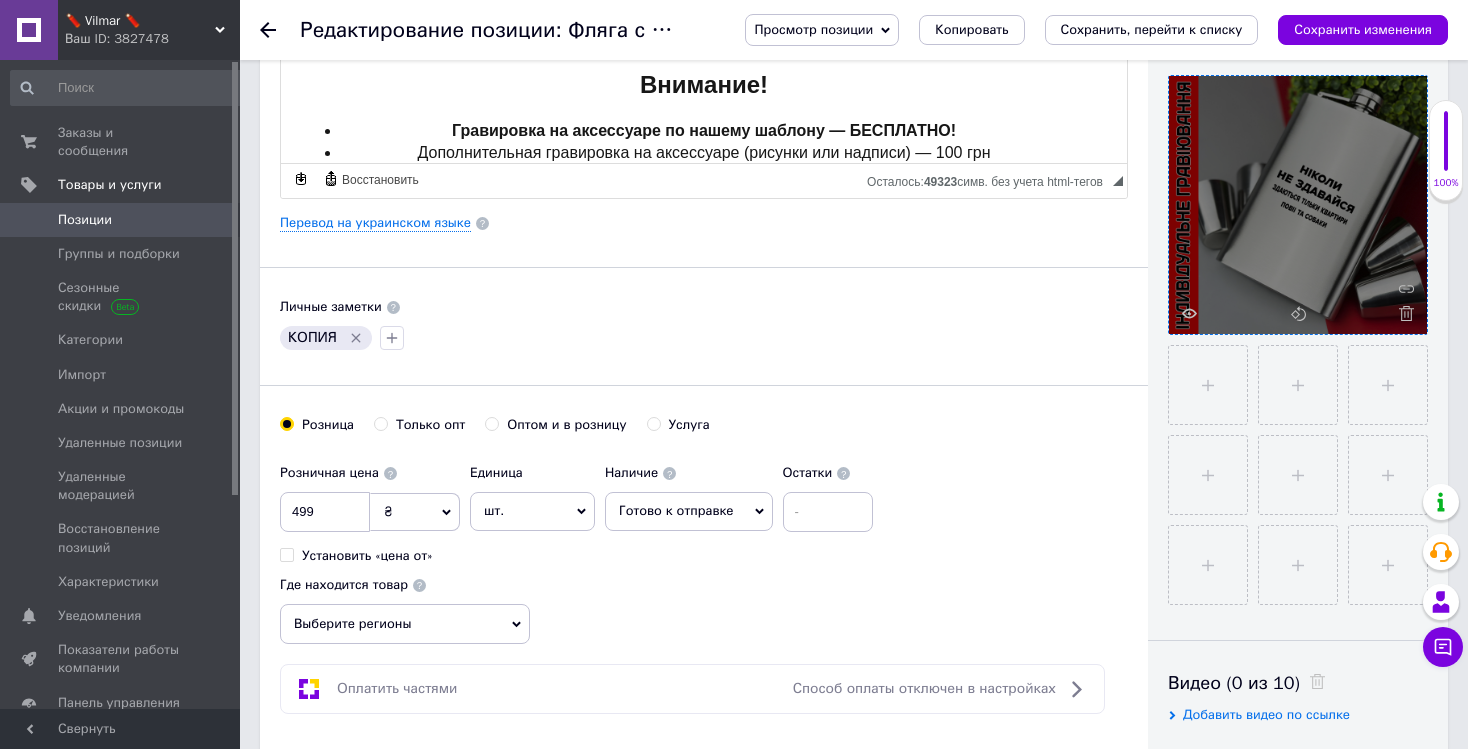type 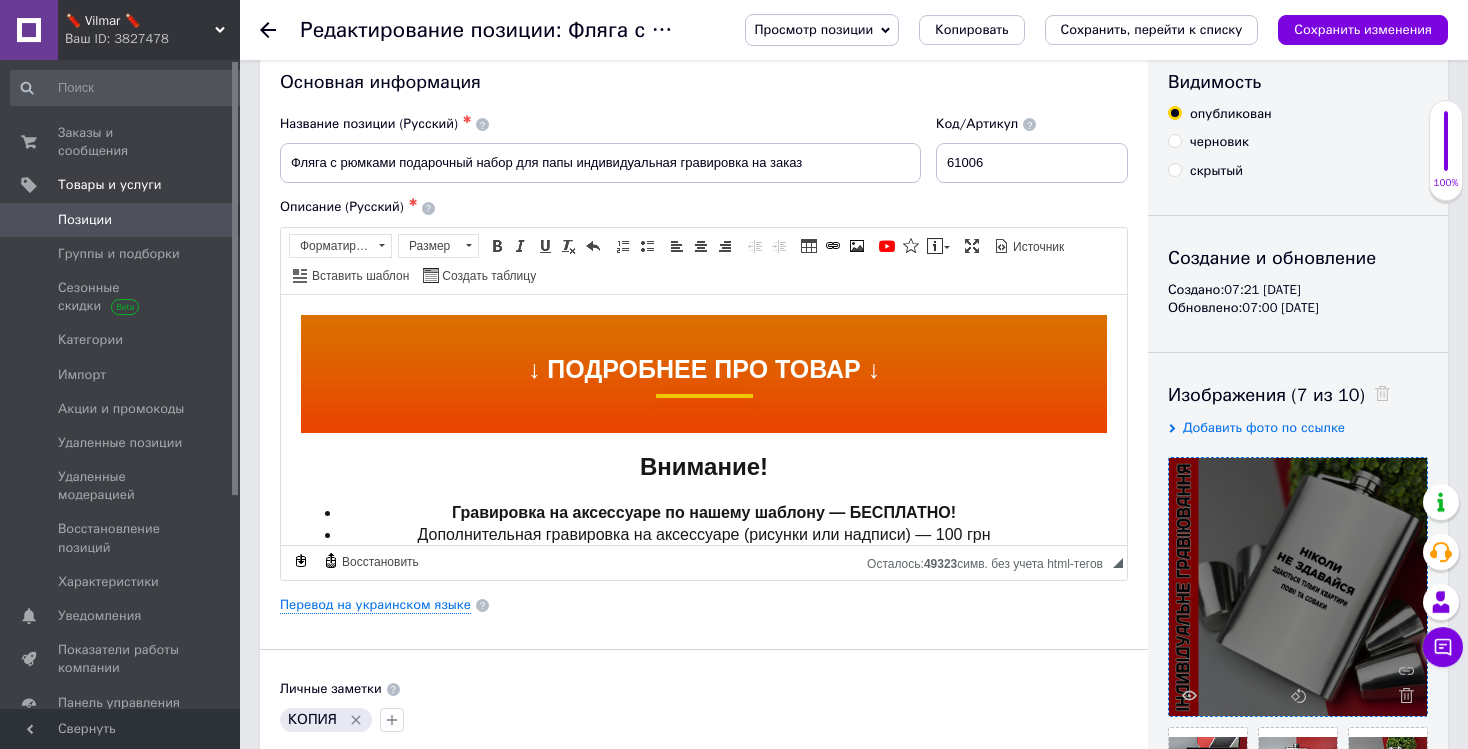 scroll, scrollTop: 0, scrollLeft: 0, axis: both 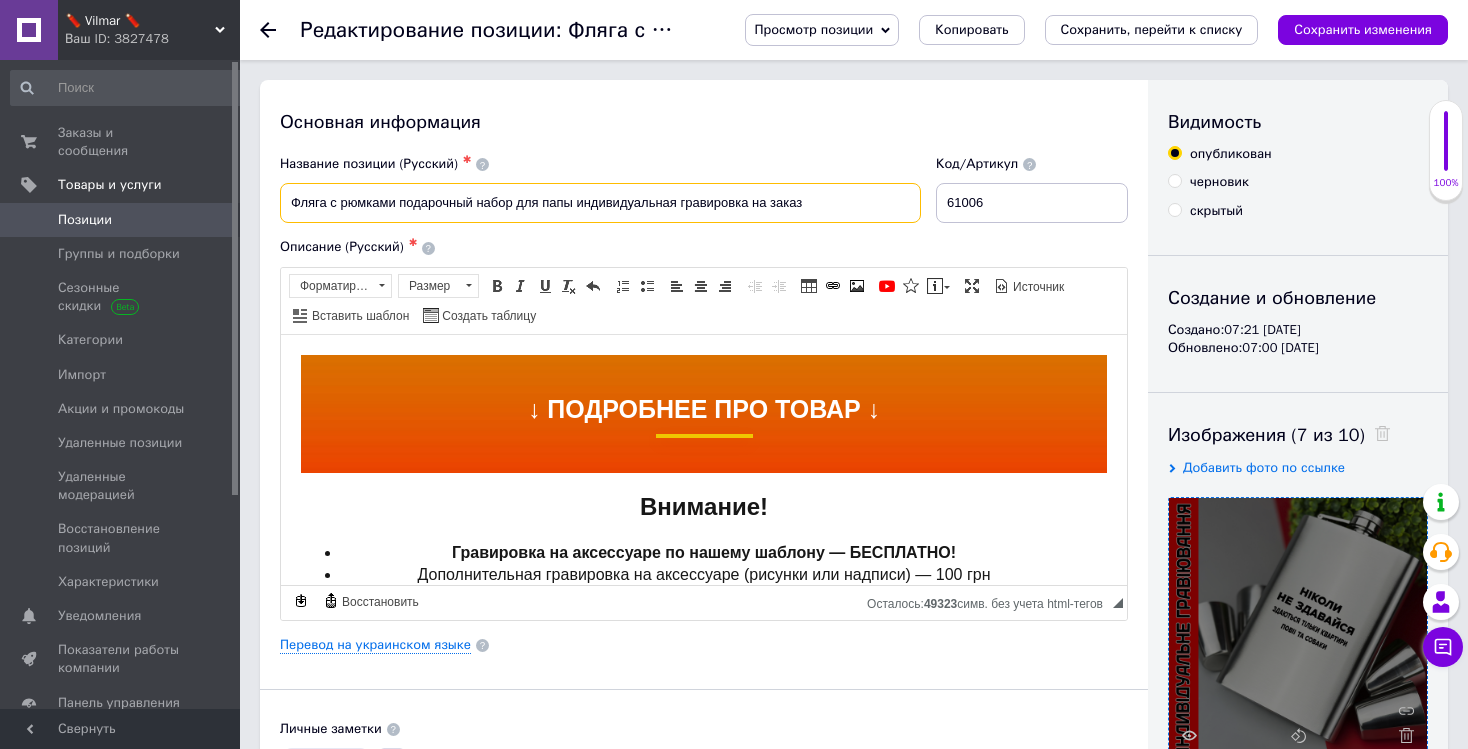 drag, startPoint x: 820, startPoint y: 201, endPoint x: 399, endPoint y: 194, distance: 421.0582 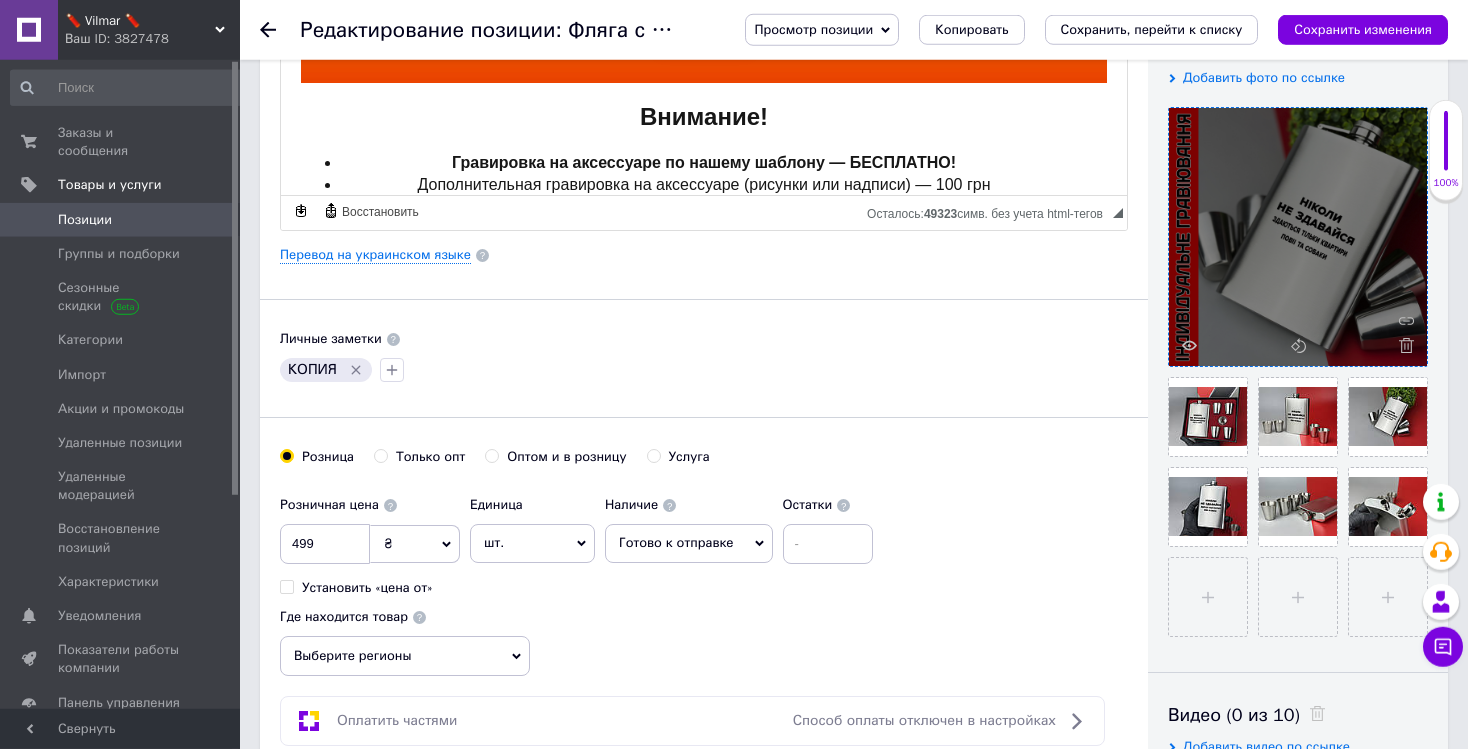 scroll, scrollTop: 422, scrollLeft: 0, axis: vertical 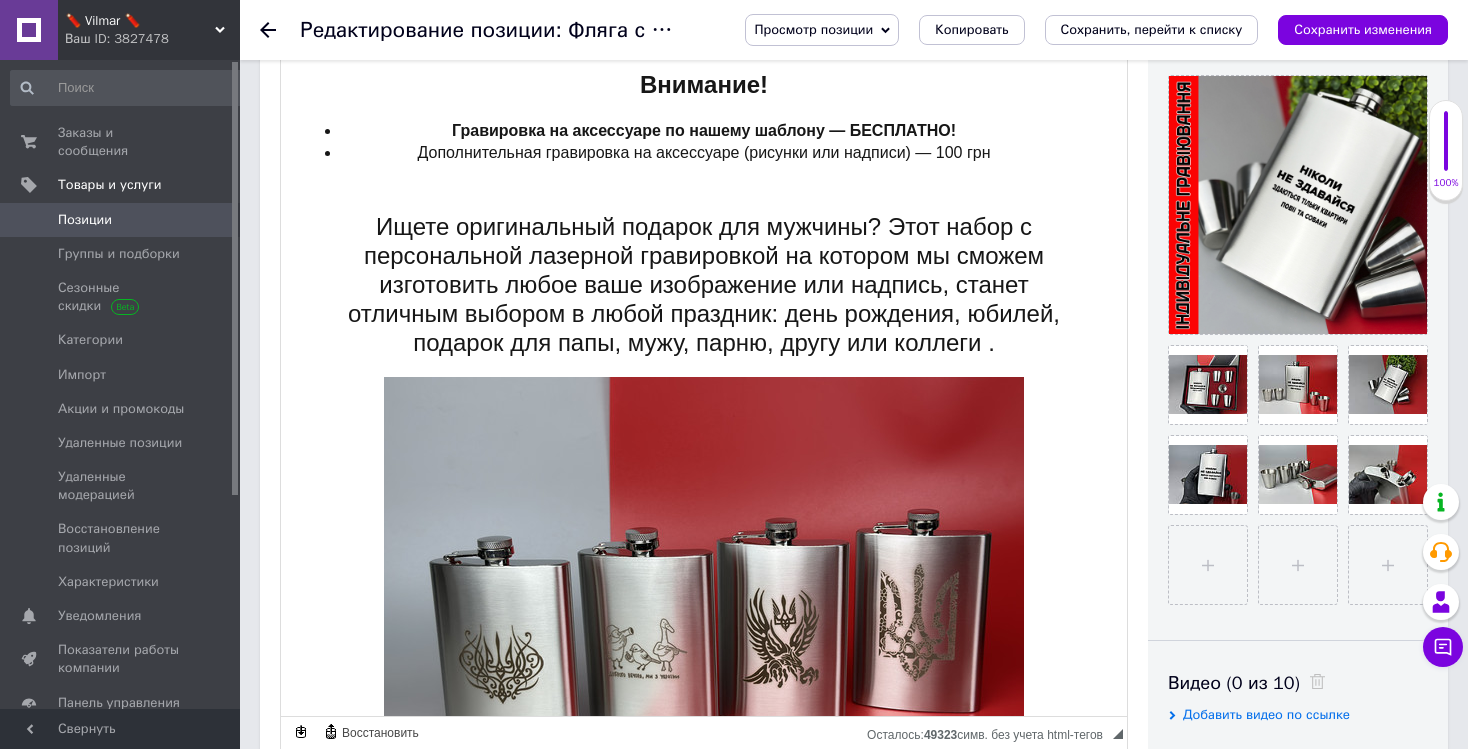drag, startPoint x: 1117, startPoint y: 180, endPoint x: 1022, endPoint y: 733, distance: 561.1007 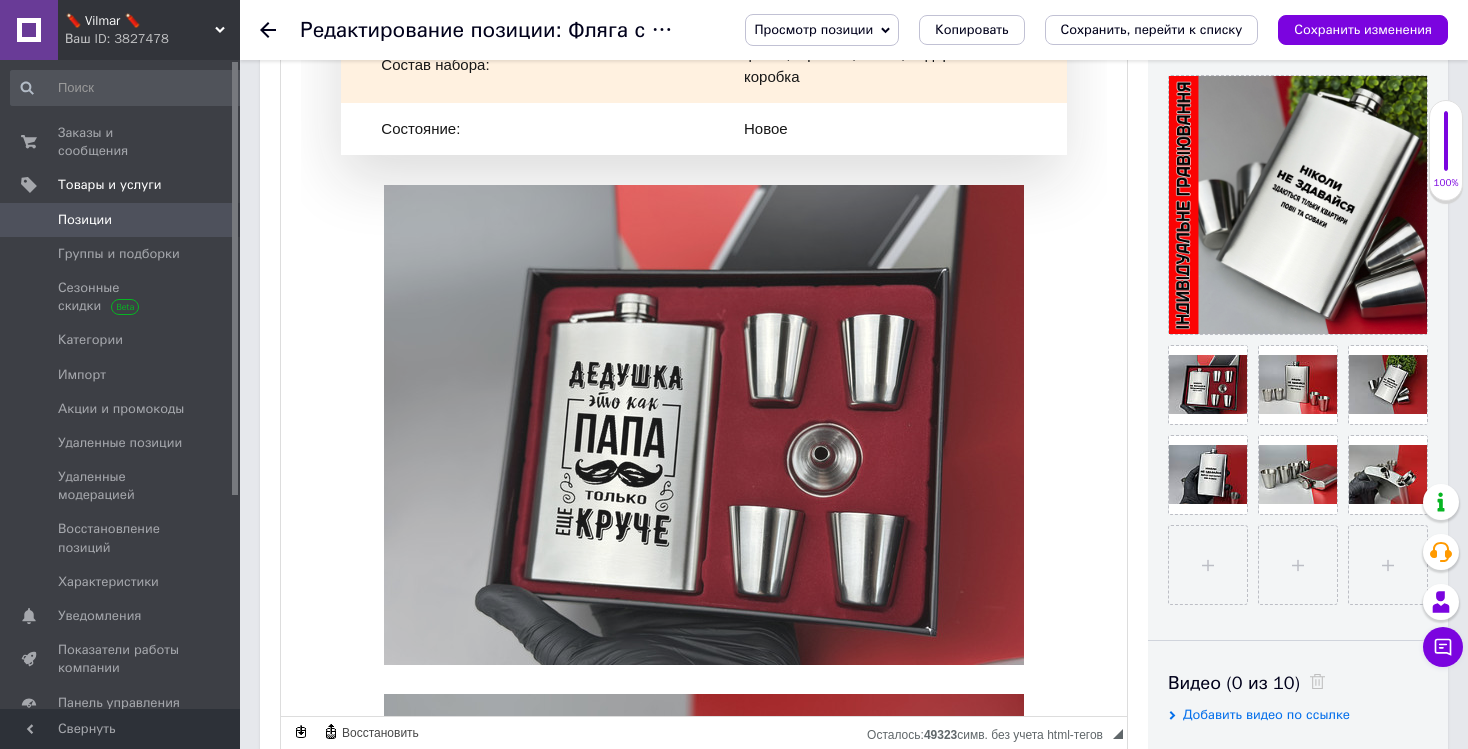 type on "Фляга с рюмками с индивидуальной гравировкой подарочный набор для мужчины" 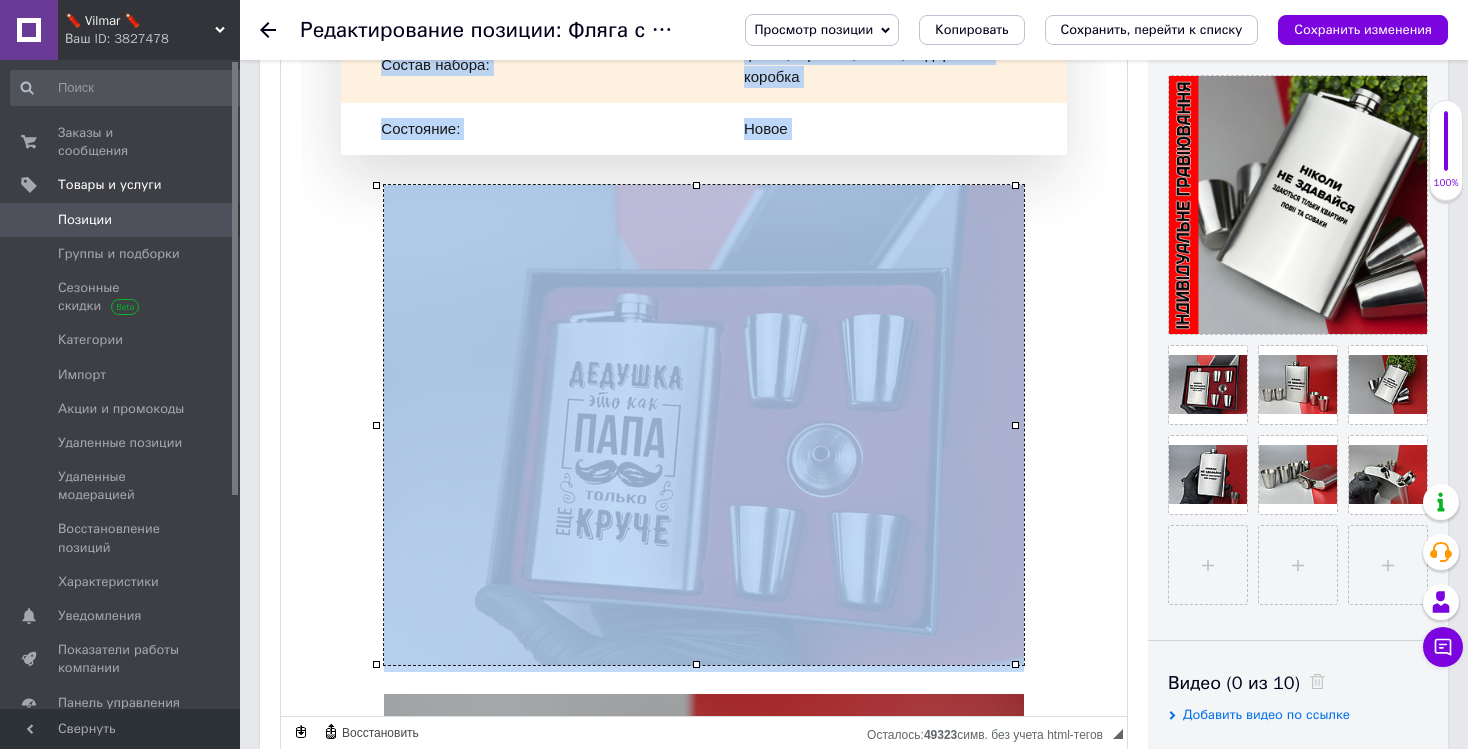 click at bounding box center [704, 425] 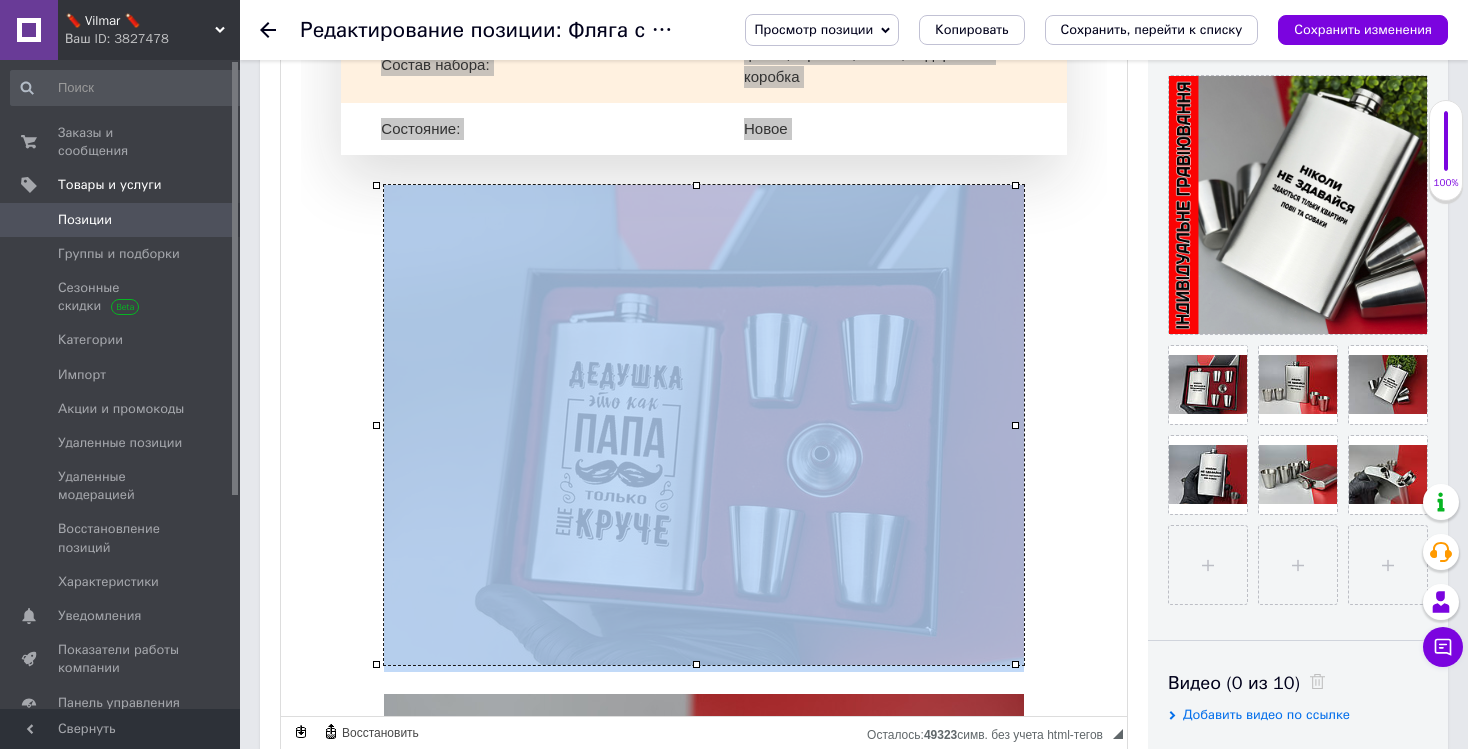 select 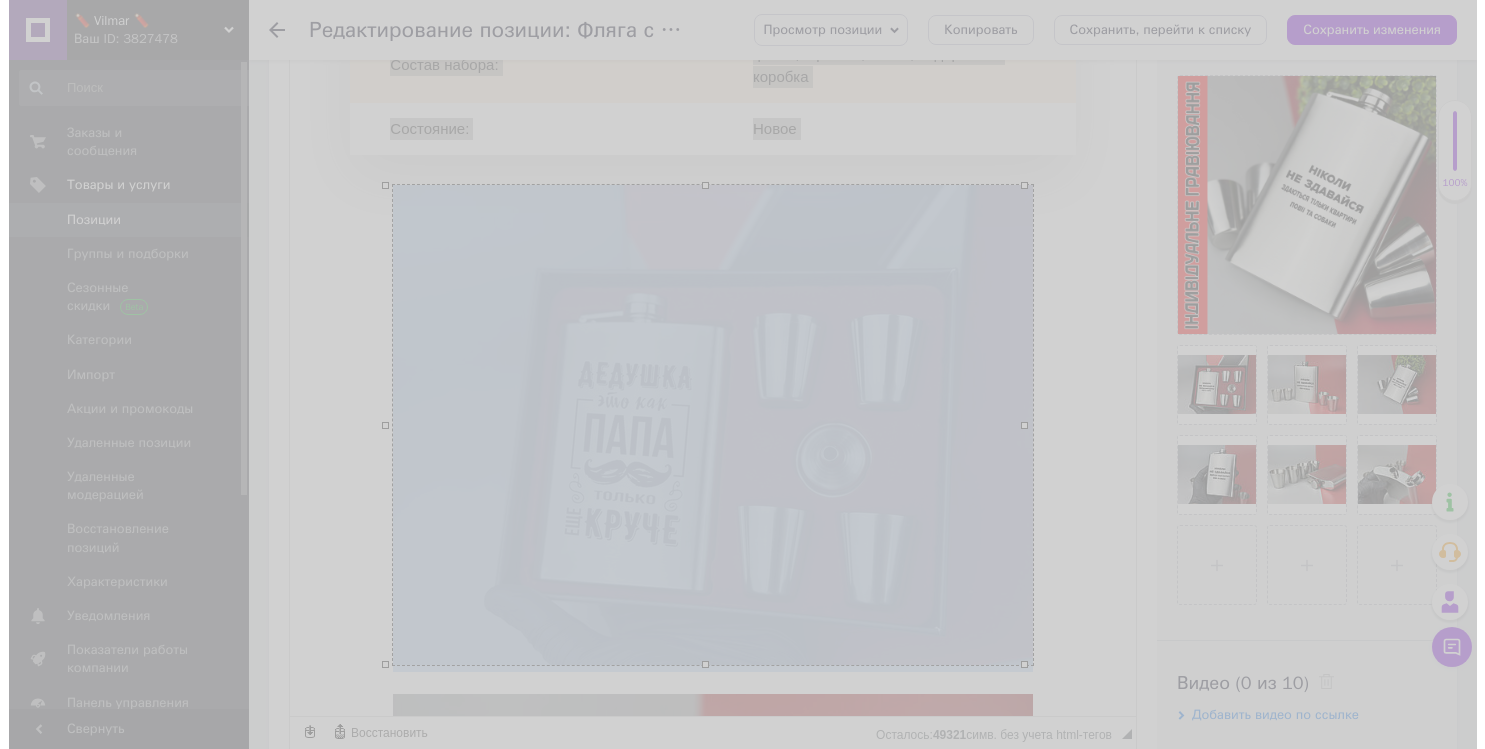 scroll, scrollTop: 1056, scrollLeft: 0, axis: vertical 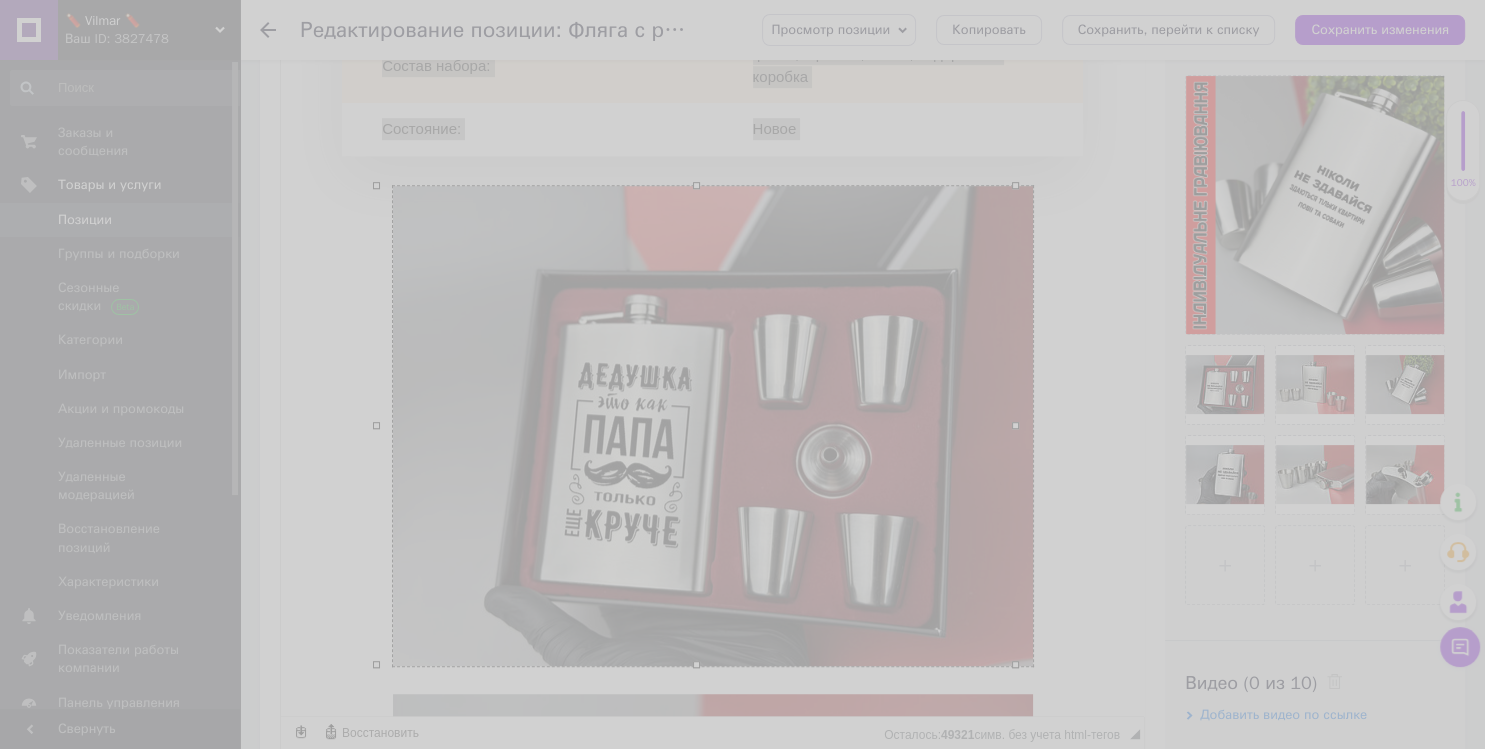 type on "[URL][DOMAIN_NAME]" 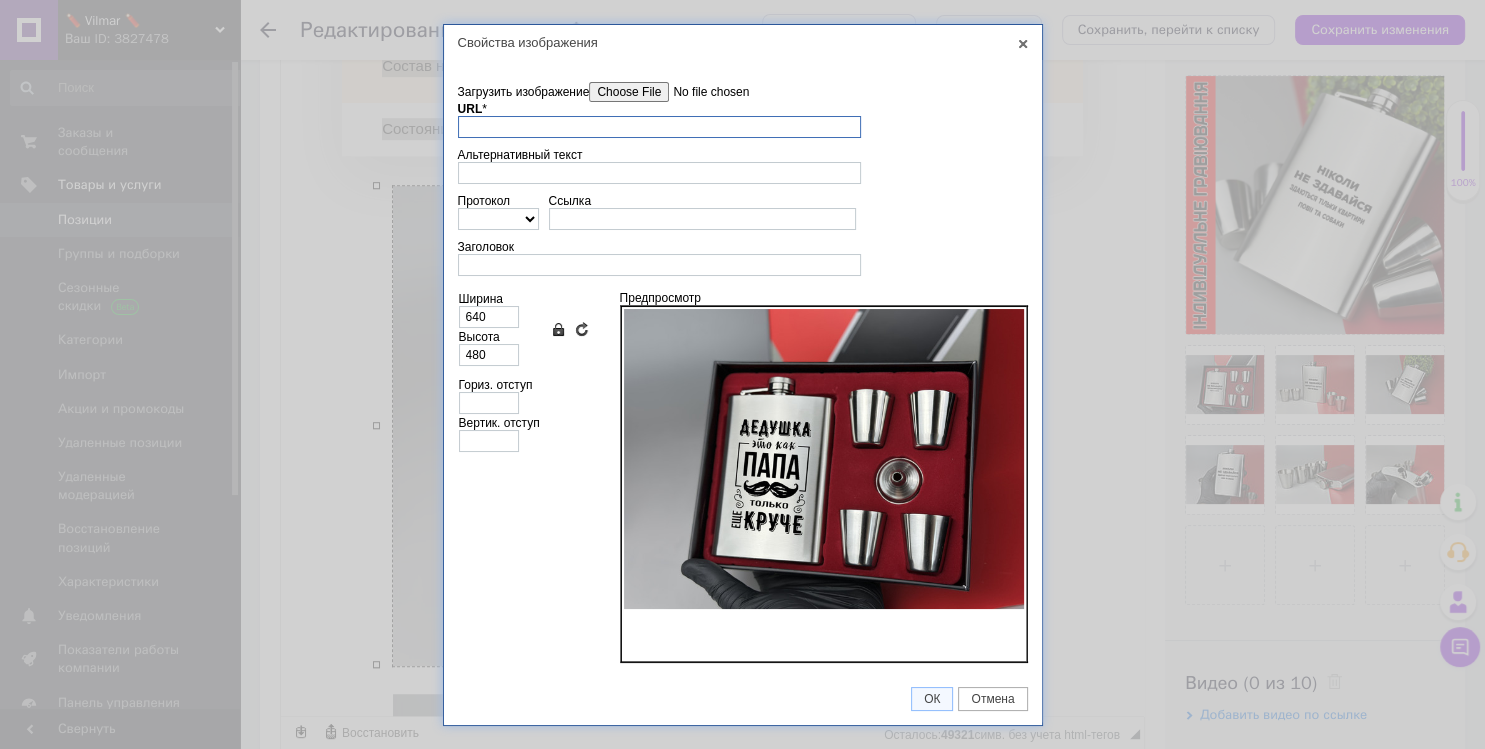scroll, scrollTop: 0, scrollLeft: 0, axis: both 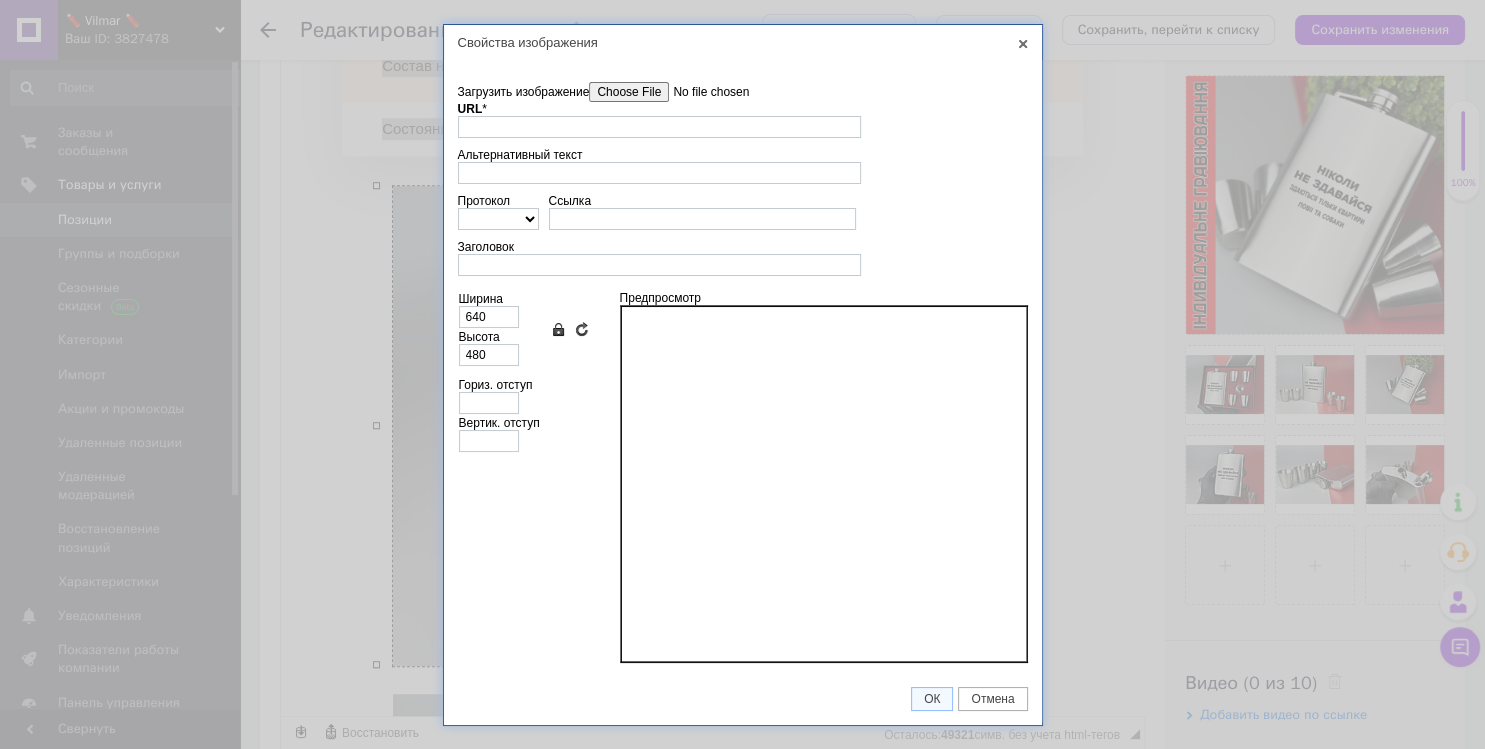 click on "Загрузить изображение" at bounding box center [702, 92] 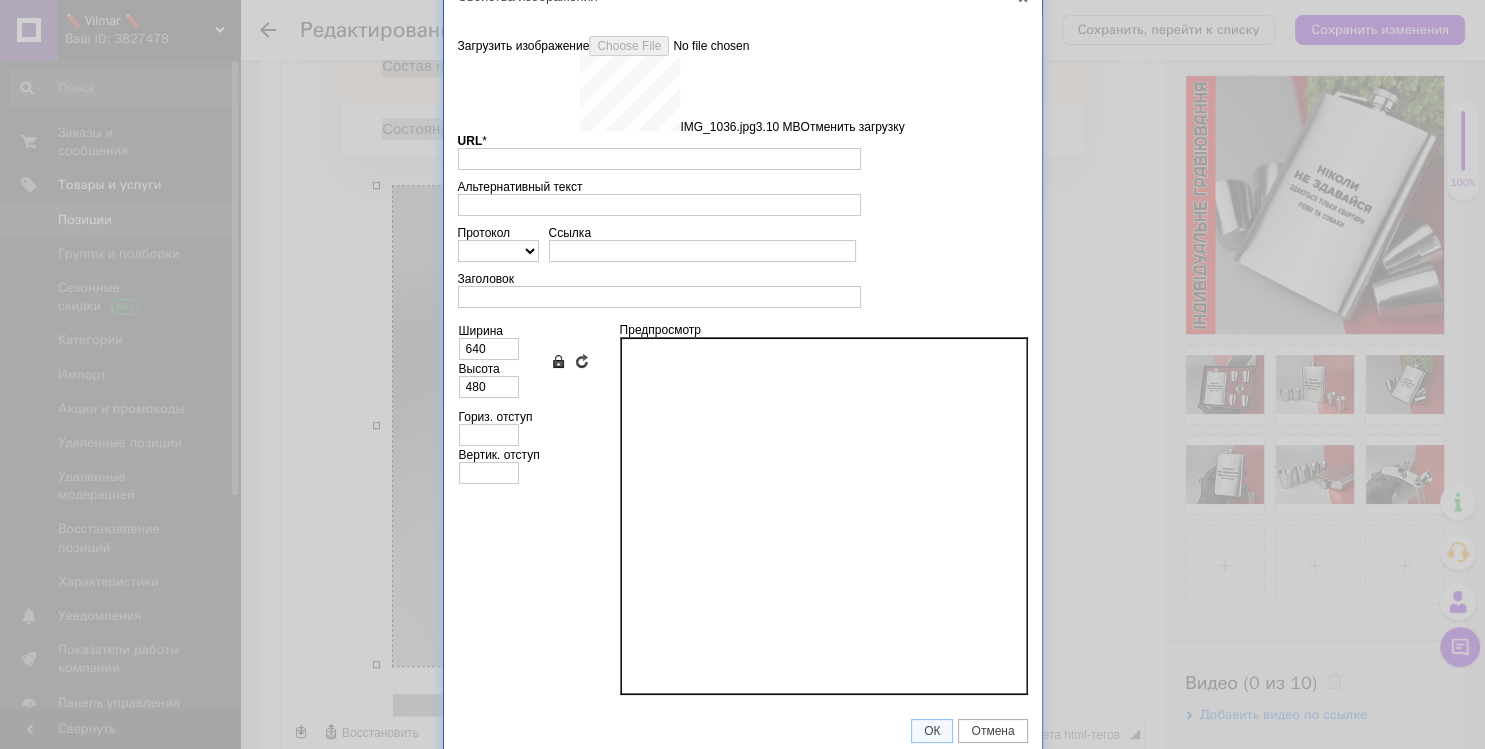 scroll, scrollTop: 31, scrollLeft: 0, axis: vertical 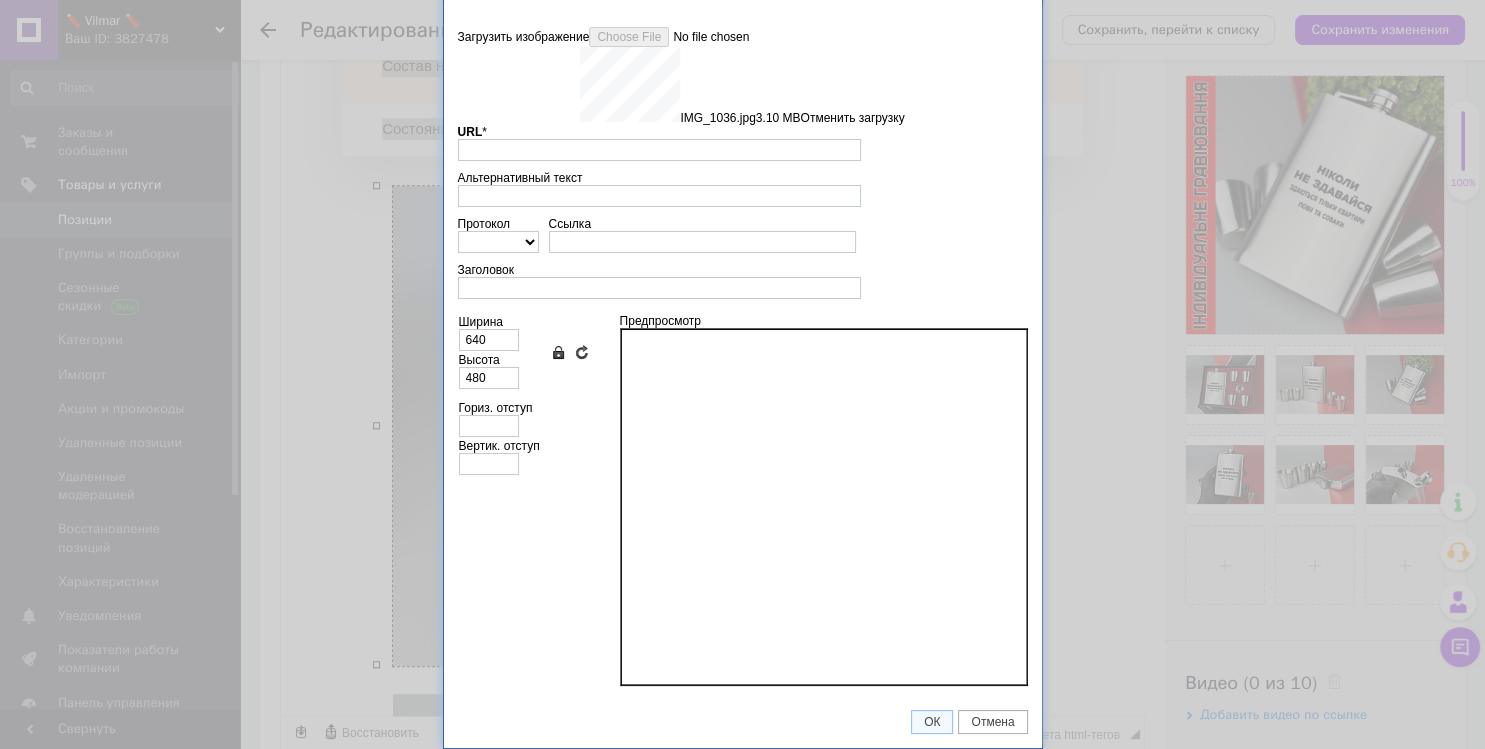 type on "[URL][DOMAIN_NAME]" 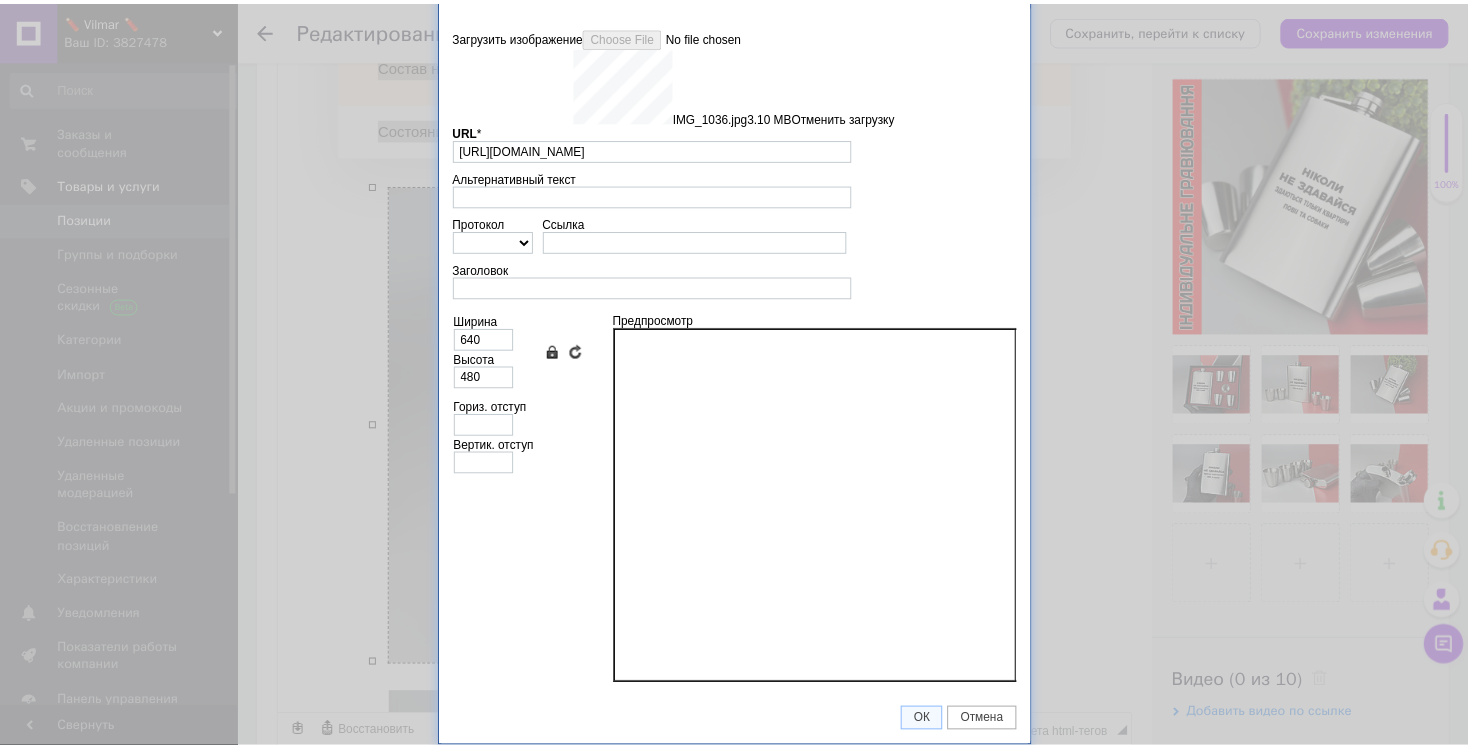scroll, scrollTop: 0, scrollLeft: 0, axis: both 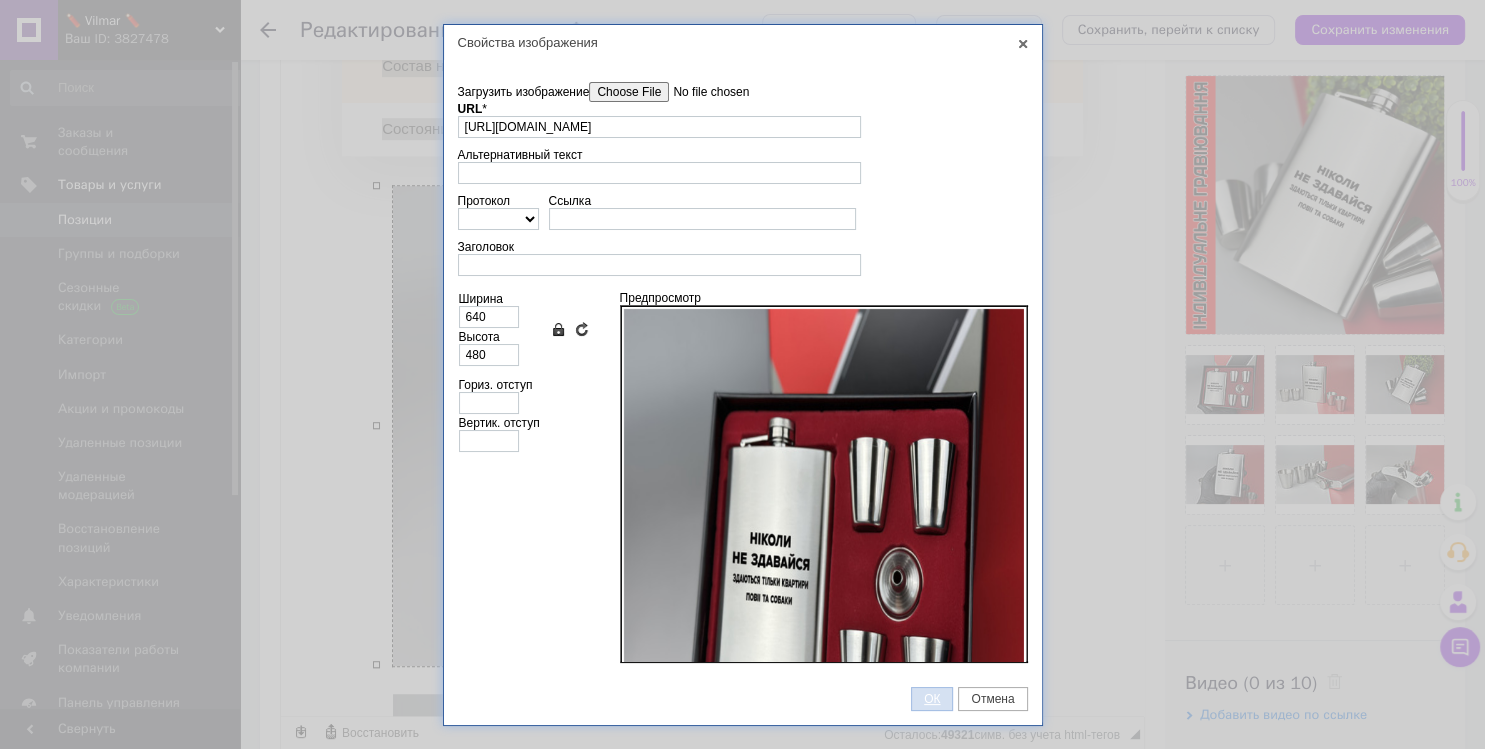 drag, startPoint x: 929, startPoint y: 690, endPoint x: 638, endPoint y: 773, distance: 302.60535 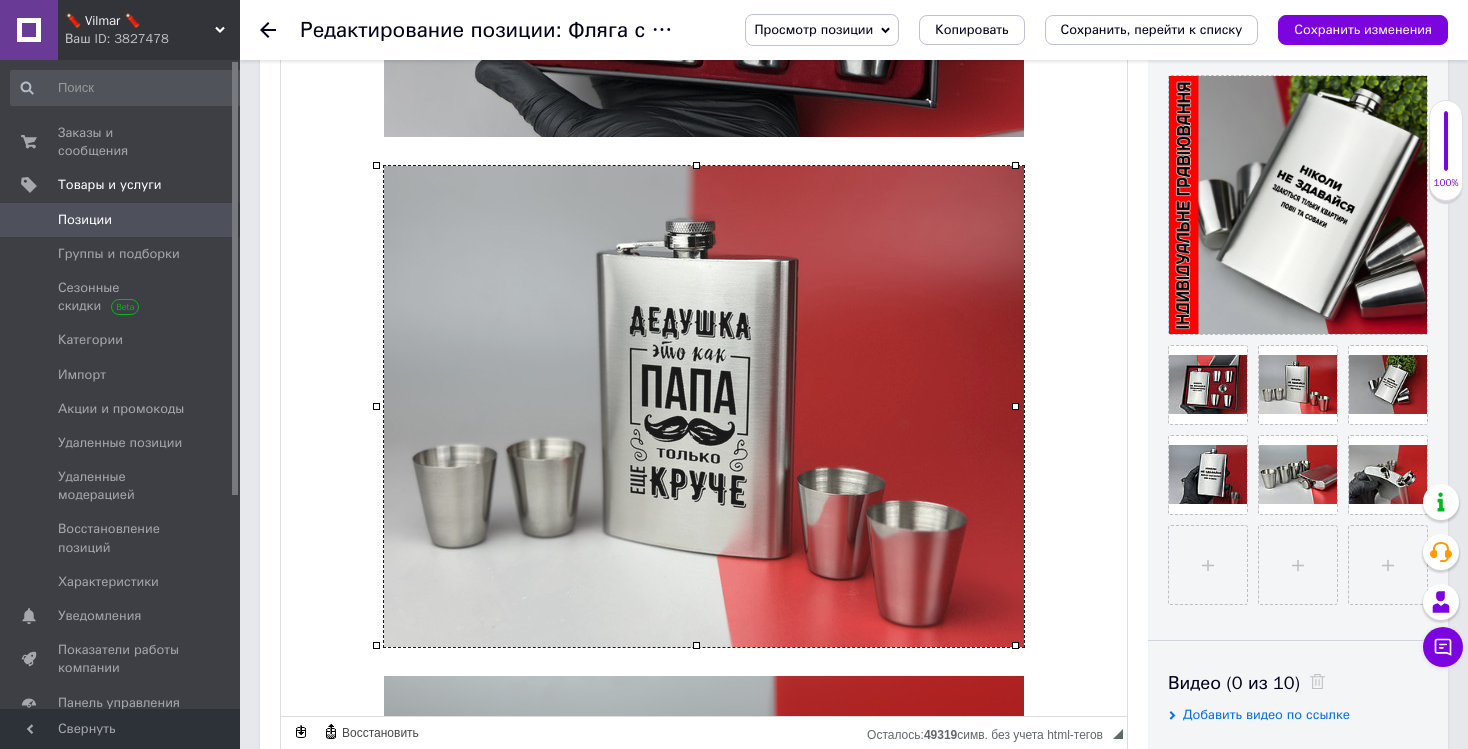 click at bounding box center [704, 406] 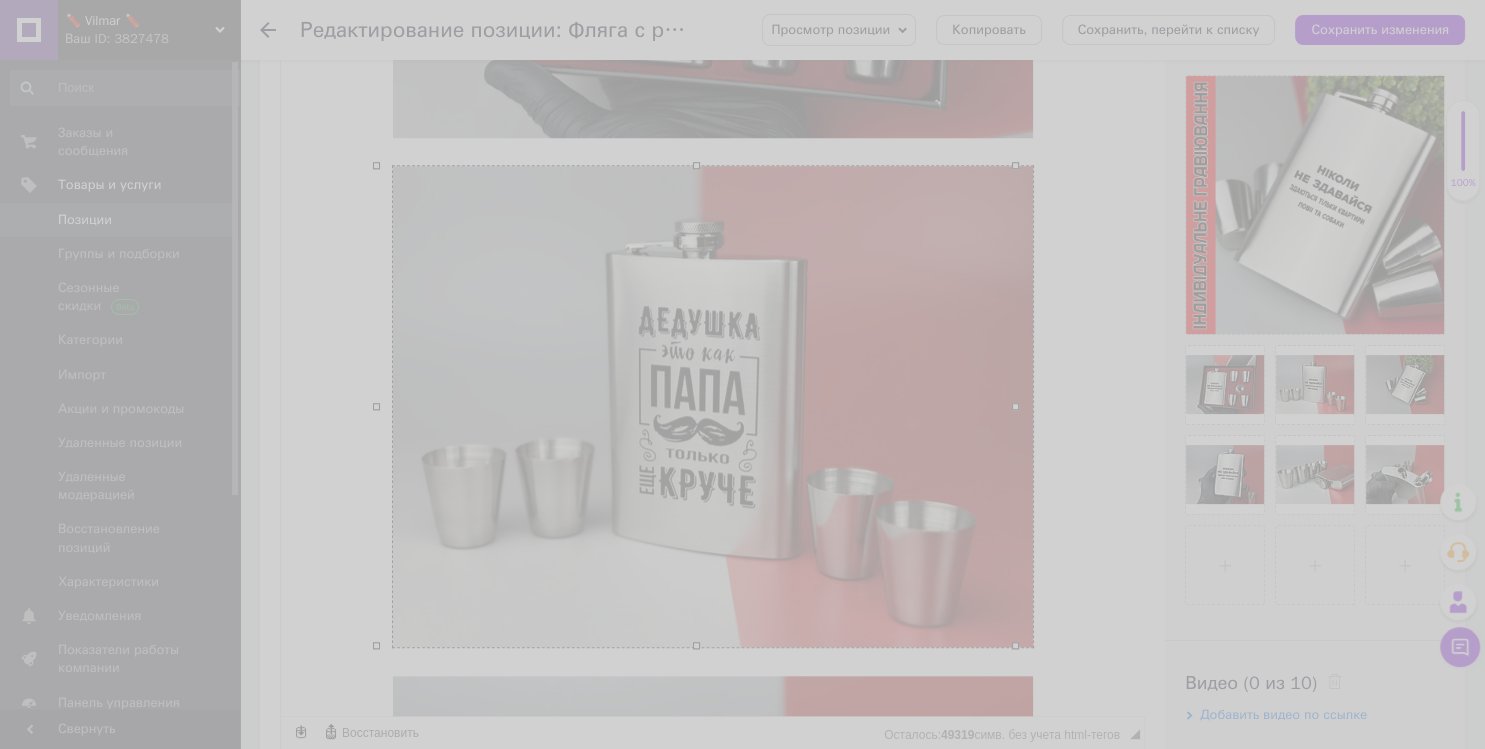 scroll, scrollTop: 1584, scrollLeft: 0, axis: vertical 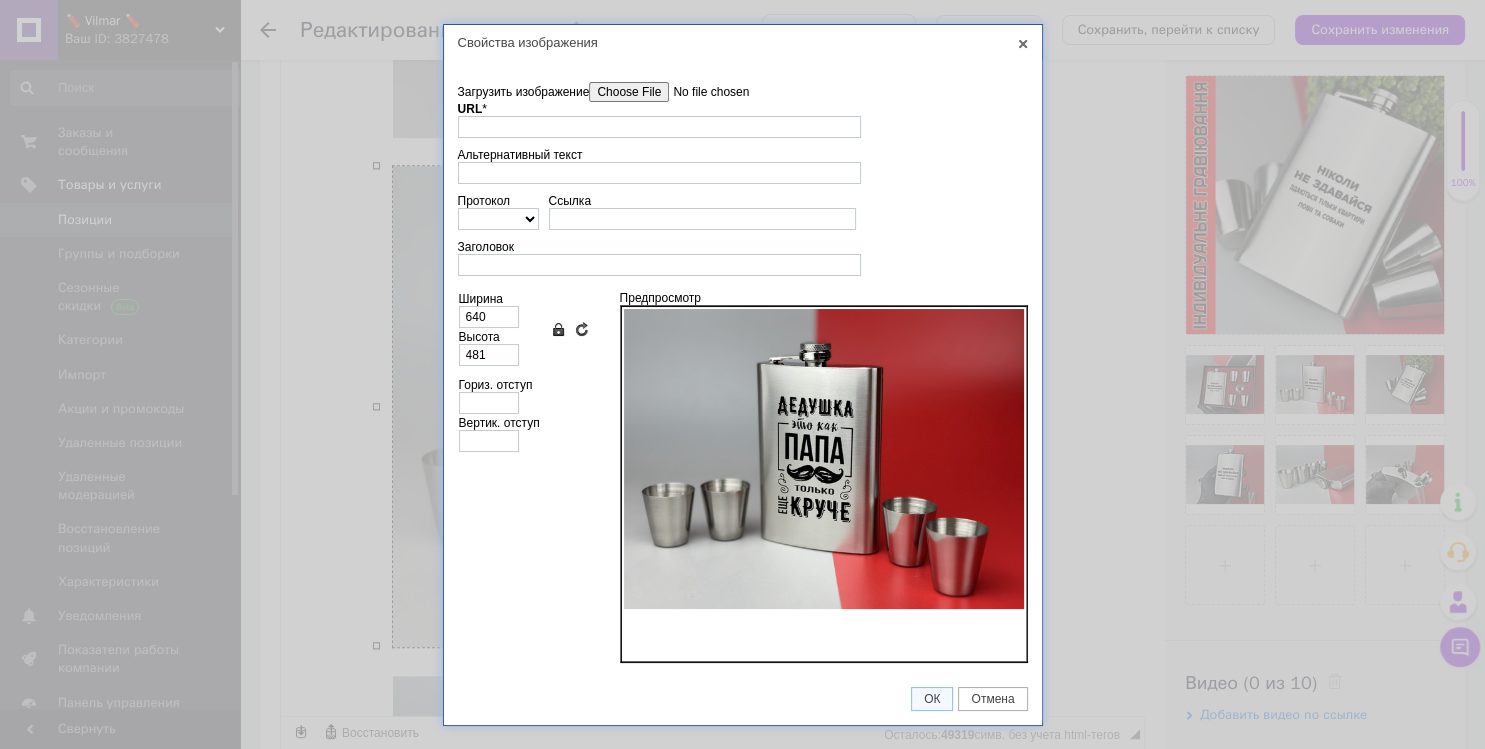click on "Загрузить изображение" at bounding box center [702, 92] 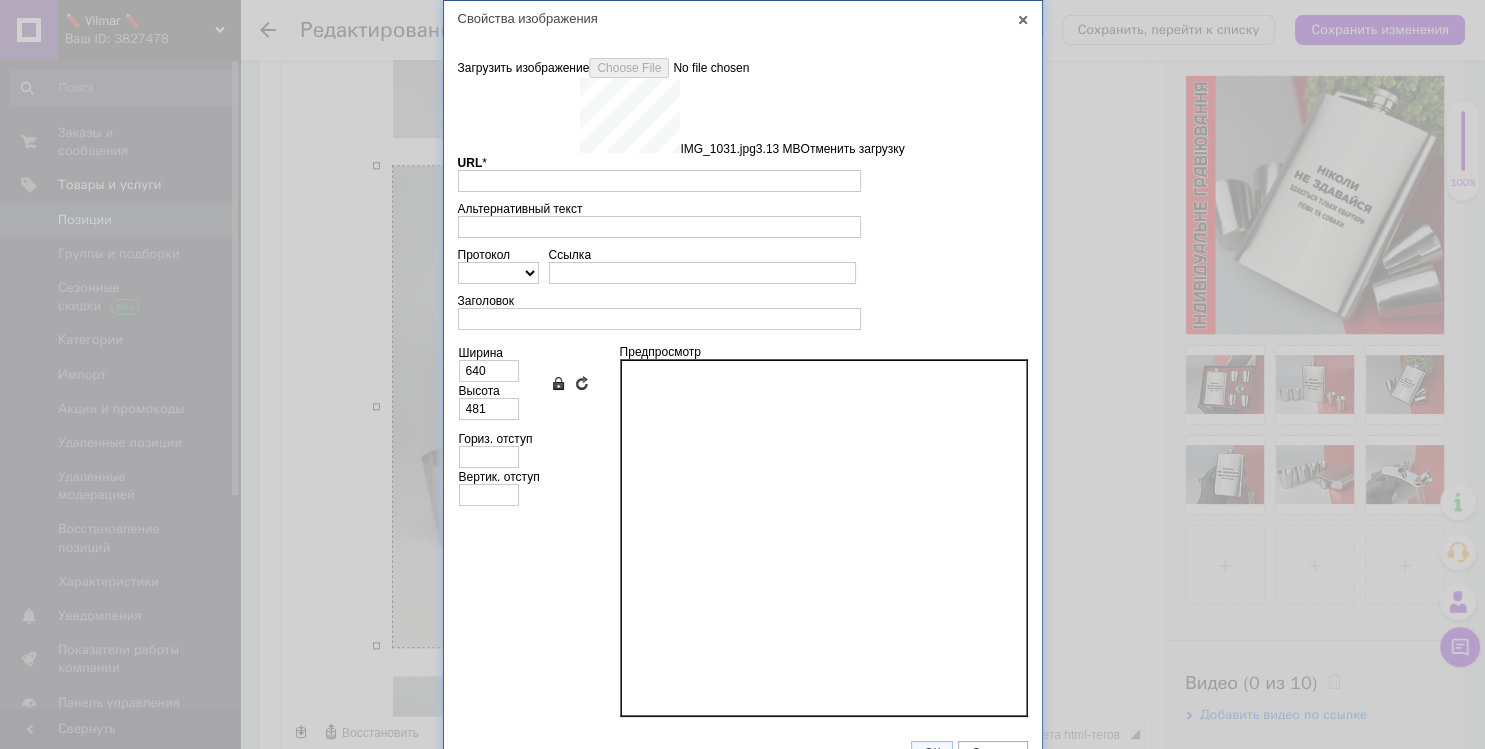 scroll, scrollTop: 31, scrollLeft: 0, axis: vertical 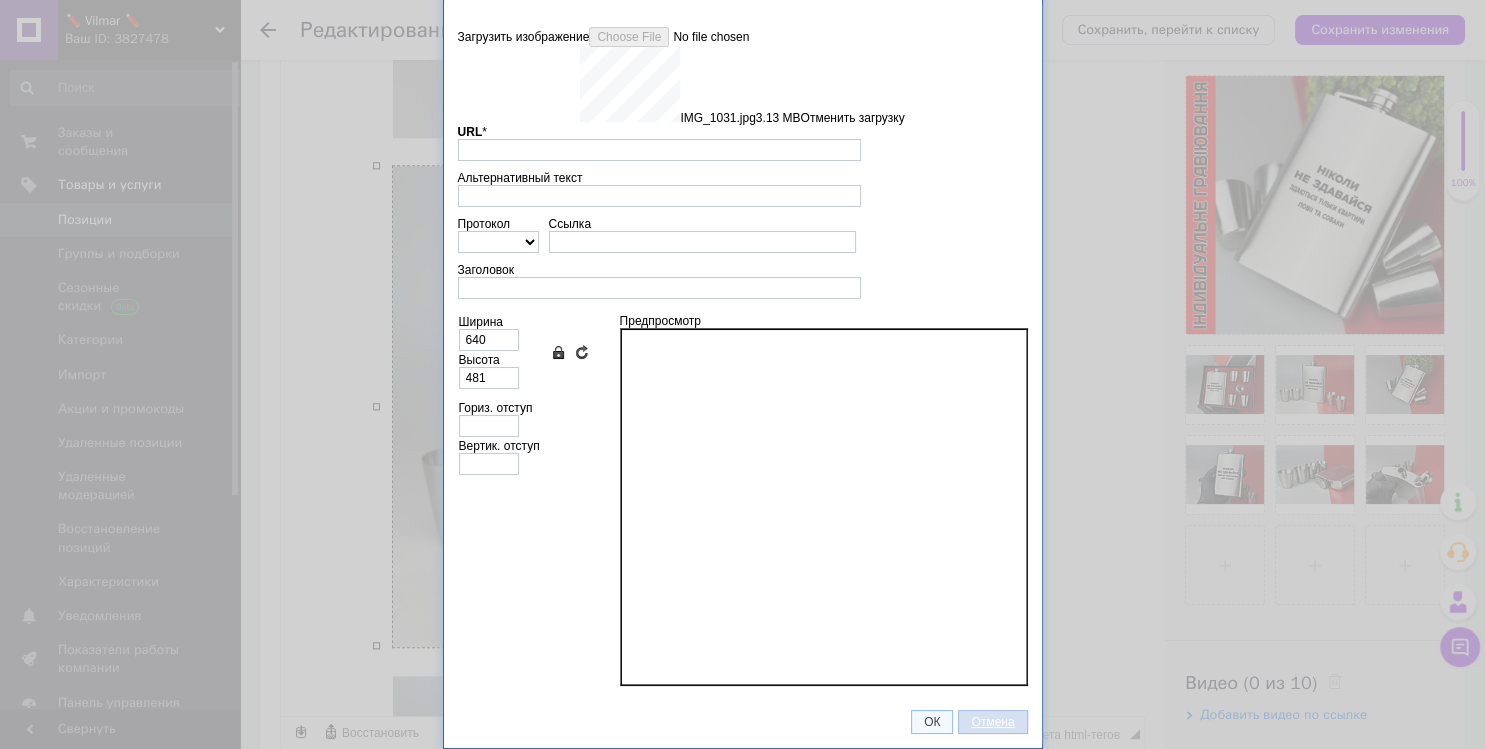 type on "[URL][DOMAIN_NAME]" 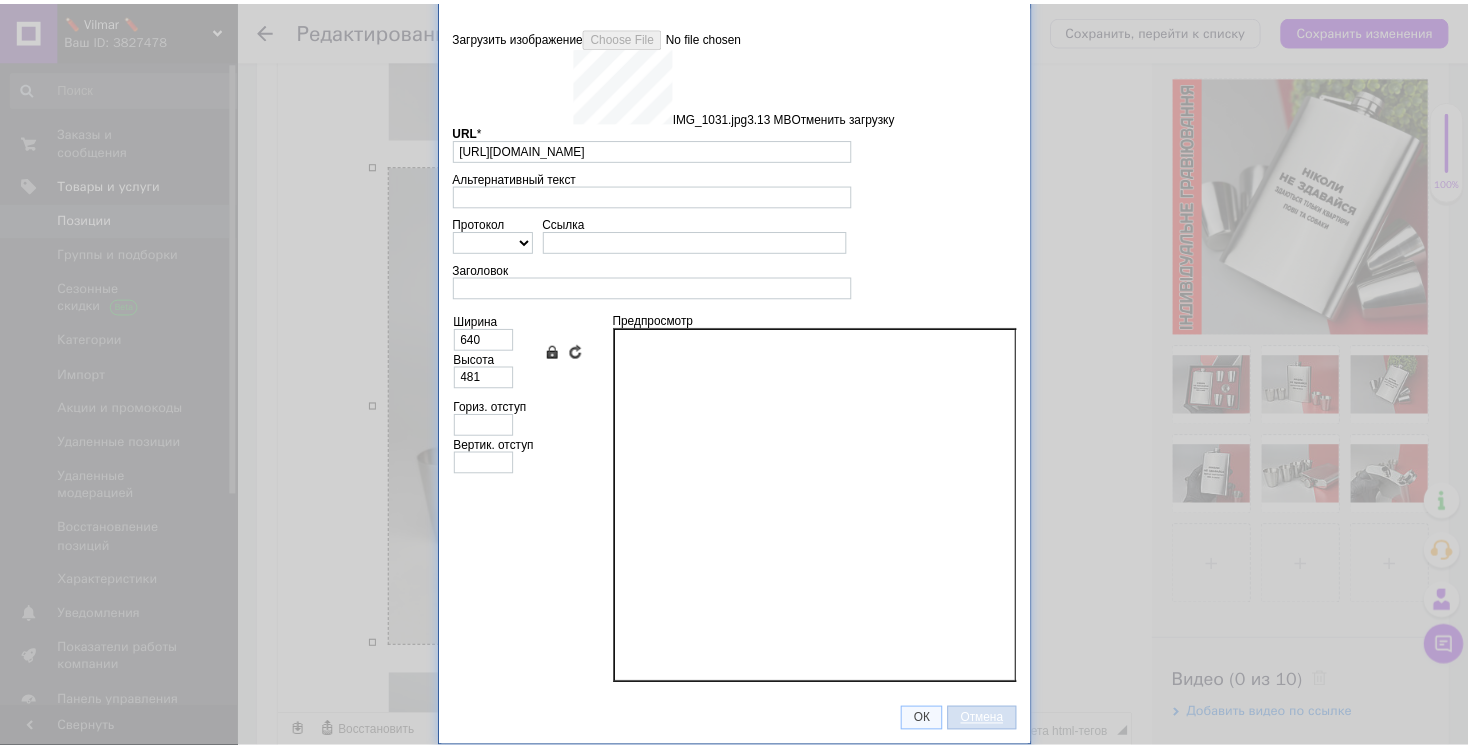 scroll, scrollTop: 0, scrollLeft: 0, axis: both 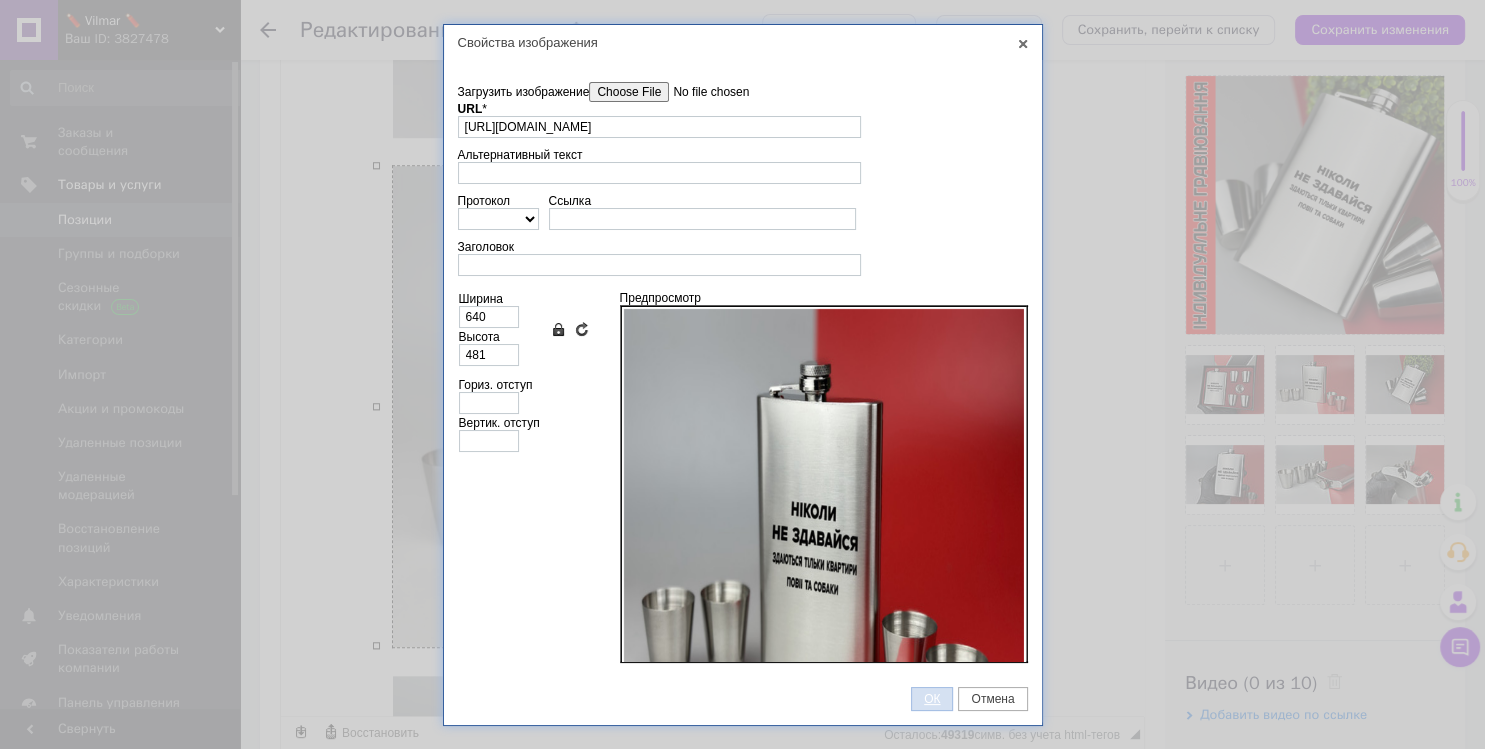 click on "ОК" at bounding box center (932, 699) 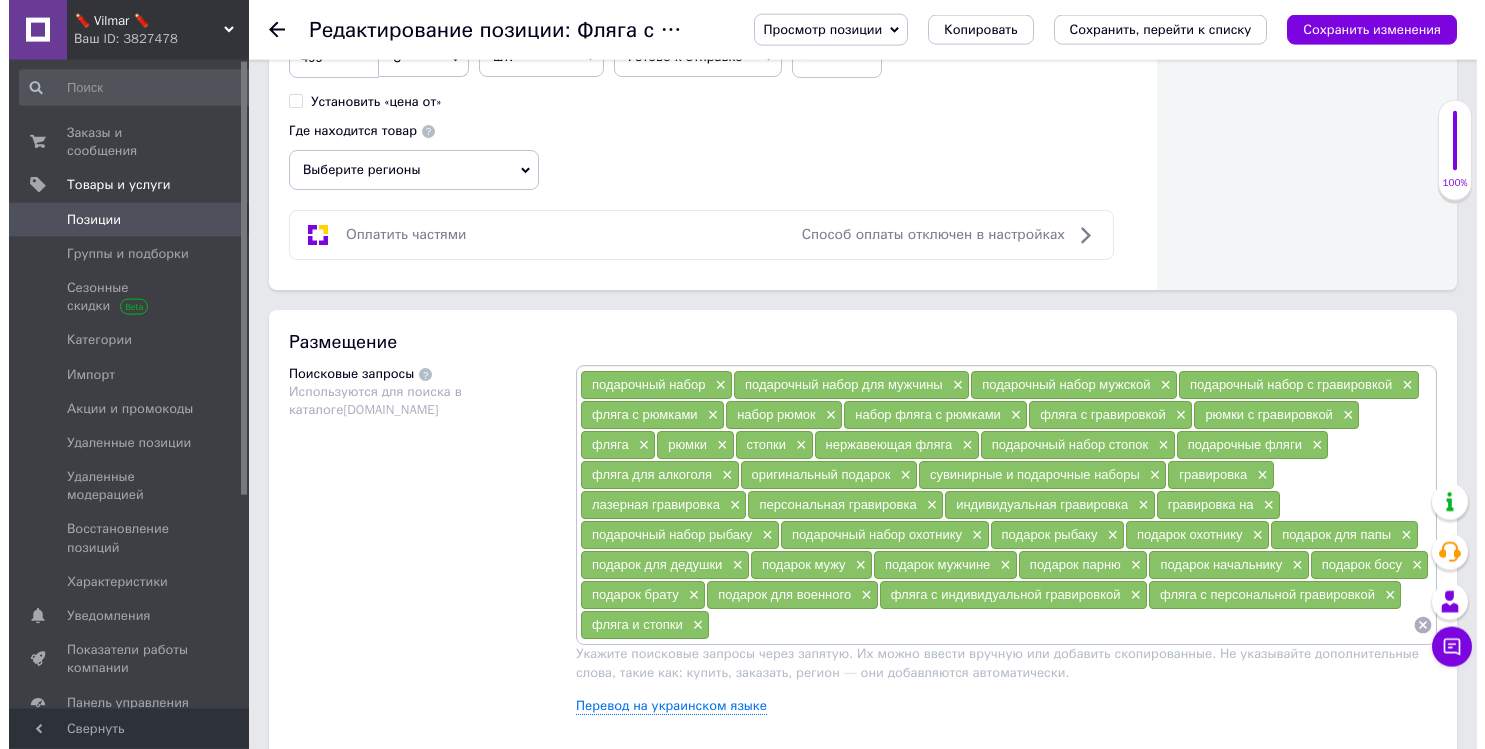 scroll, scrollTop: 1478, scrollLeft: 0, axis: vertical 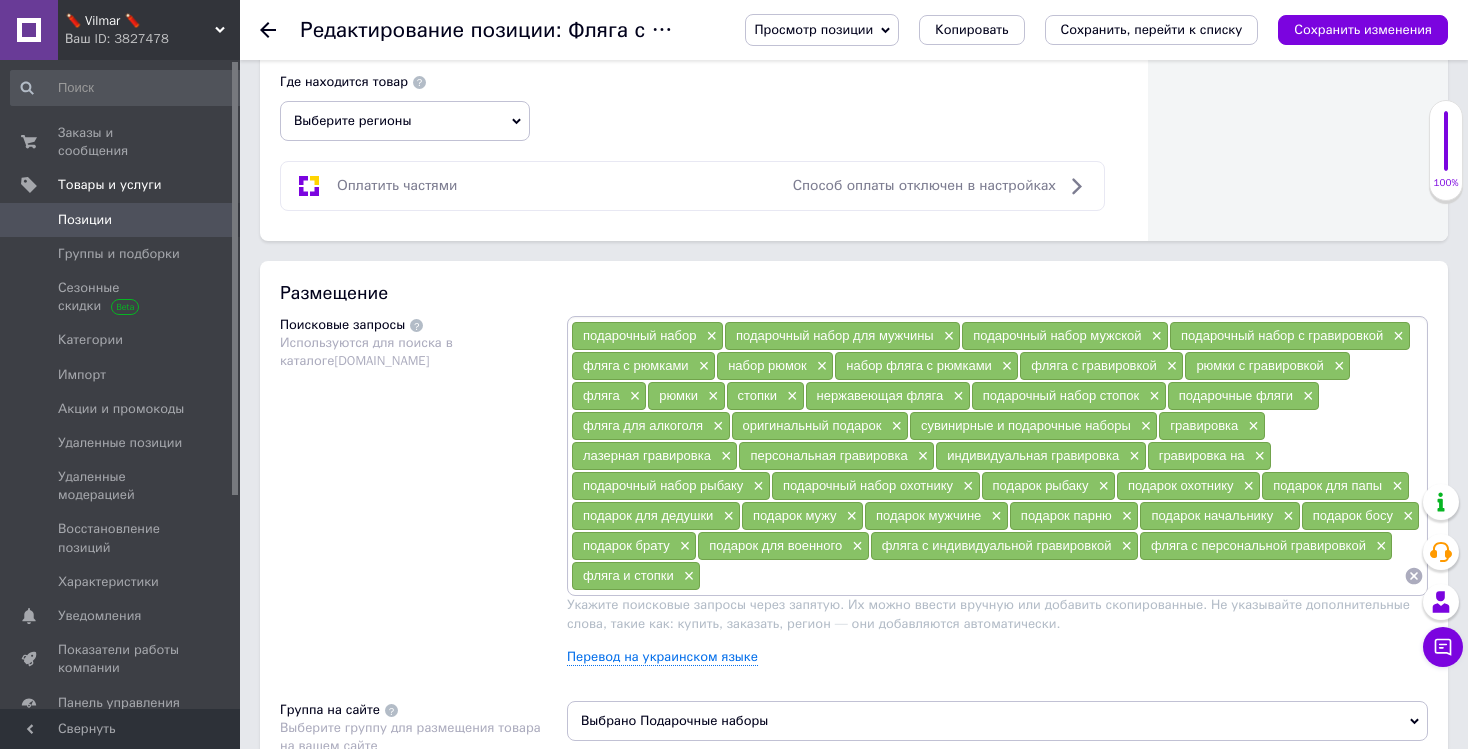 click on "Размещение Поисковые запросы Используются для поиска в каталоге  [DOMAIN_NAME] подарочный набор × подарочный набор для мужчины × подарочный набор мужской × подарочный набор с гравировкой × фляга с рюмками × набор рюмок × набор фляга с рюмками × фляга с гравировкой × рюмки с гравировкой × фляга × рюмки × стопки × нержавеющая фляга × подарочный набор стопок × подарочные фляги × фляга для алкоголя × оригинальный подарок × сувинирные и подарочные наборы × гравировка × лазерная гравировка × персональная гравировка × индивидуальная гравировка × гравировка на × × × ×" at bounding box center (854, 589) 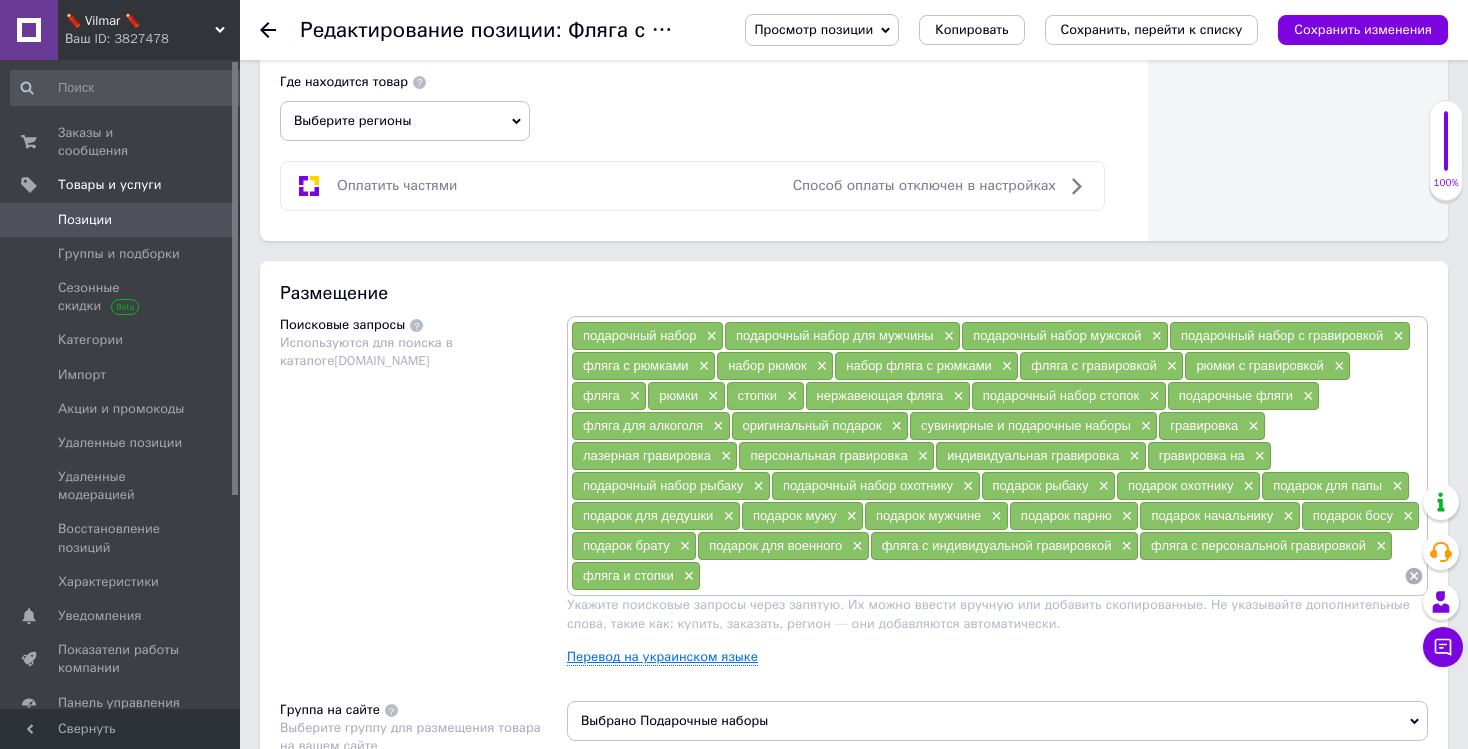 click on "Перевод на украинском языке" at bounding box center [662, 657] 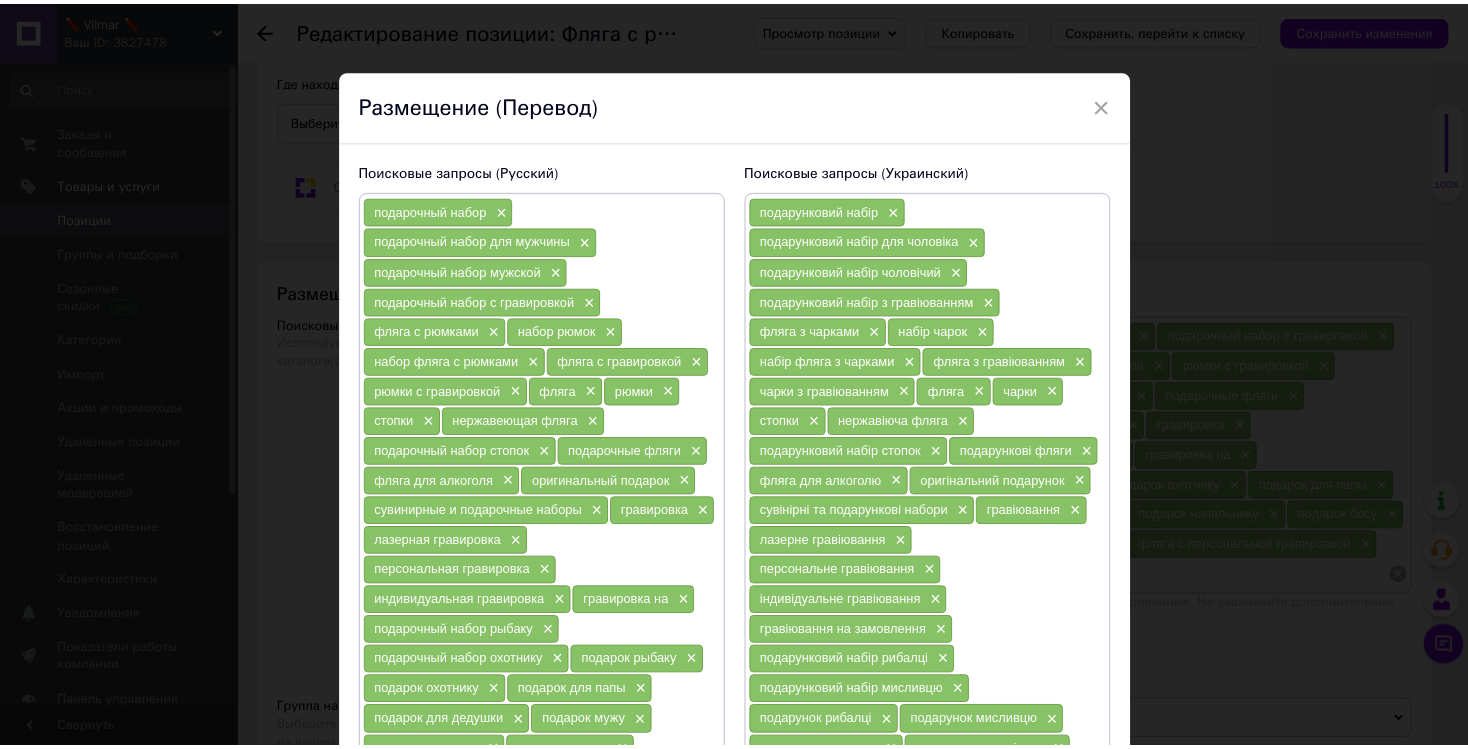 scroll, scrollTop: 399, scrollLeft: 0, axis: vertical 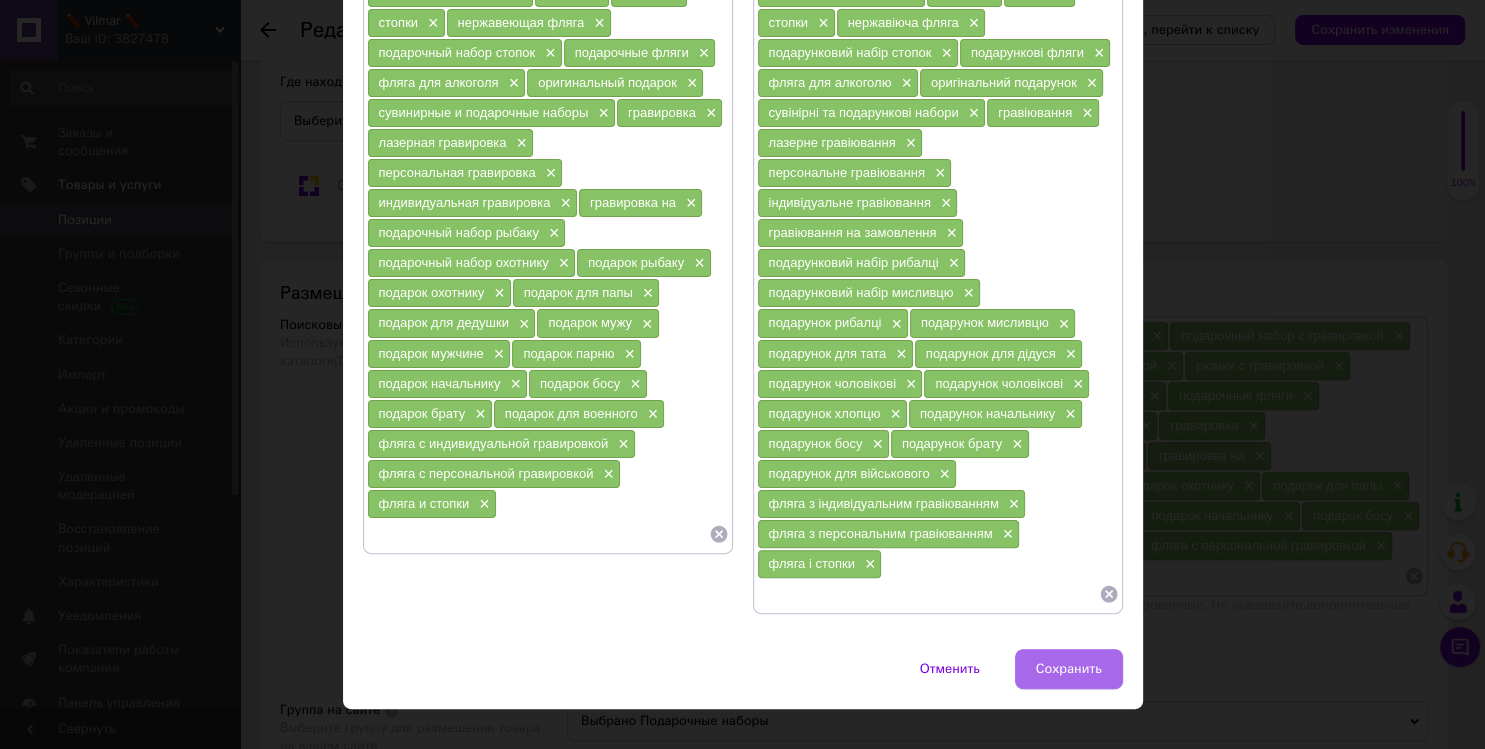 click on "Сохранить" at bounding box center [1069, 669] 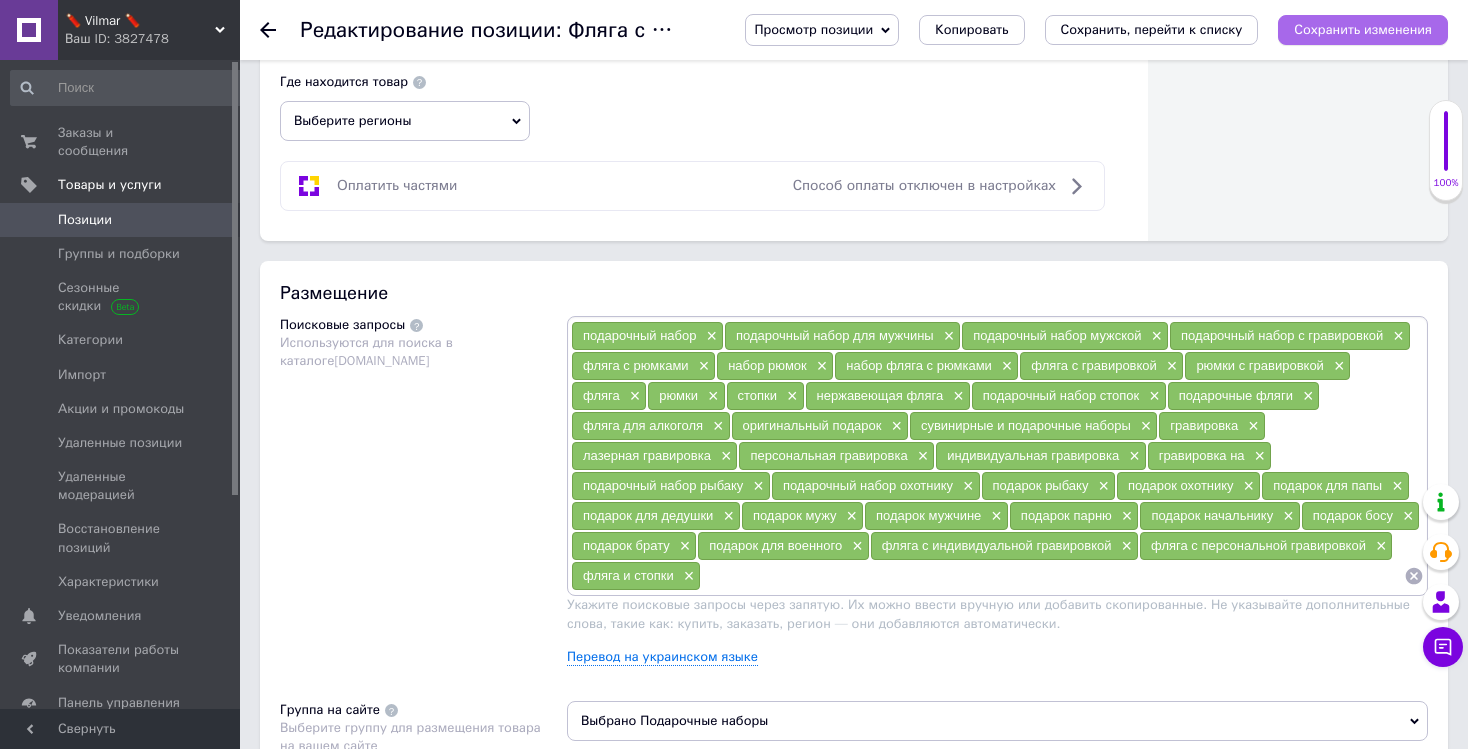 click on "Сохранить изменения" at bounding box center (1363, 29) 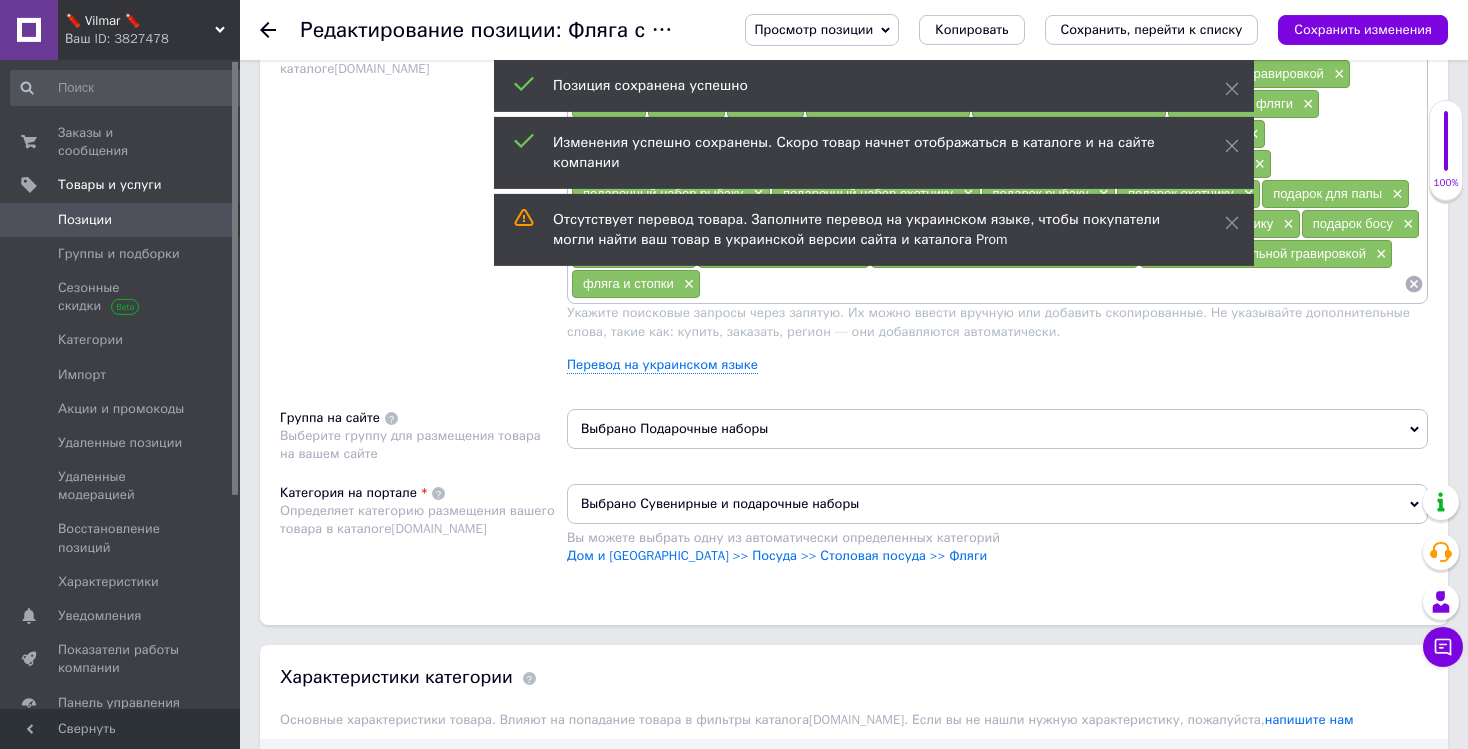 scroll, scrollTop: 1795, scrollLeft: 0, axis: vertical 